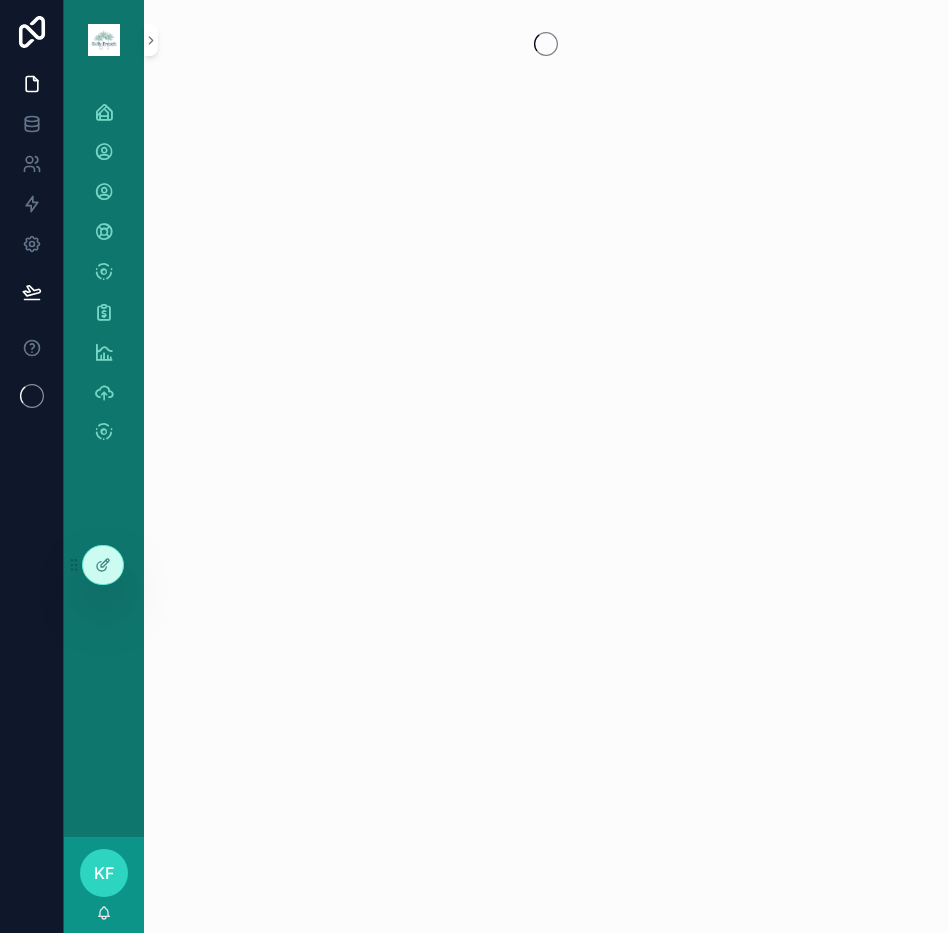 scroll, scrollTop: 0, scrollLeft: 0, axis: both 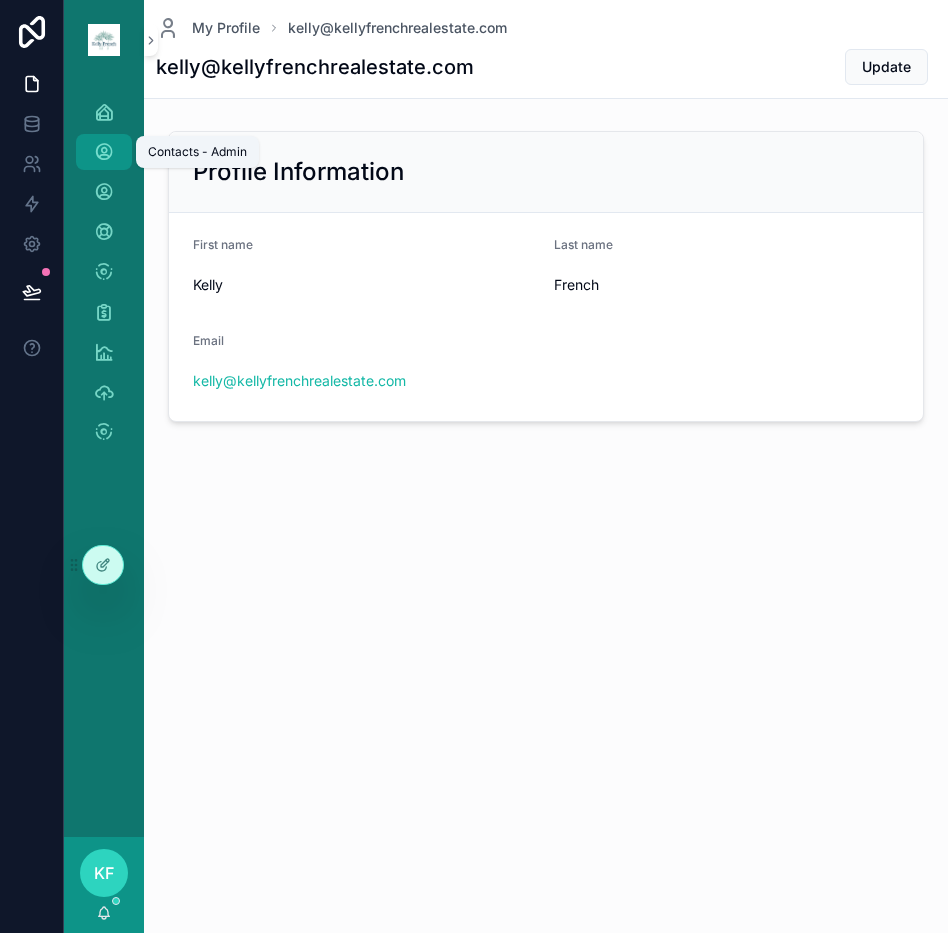 click at bounding box center [104, 152] 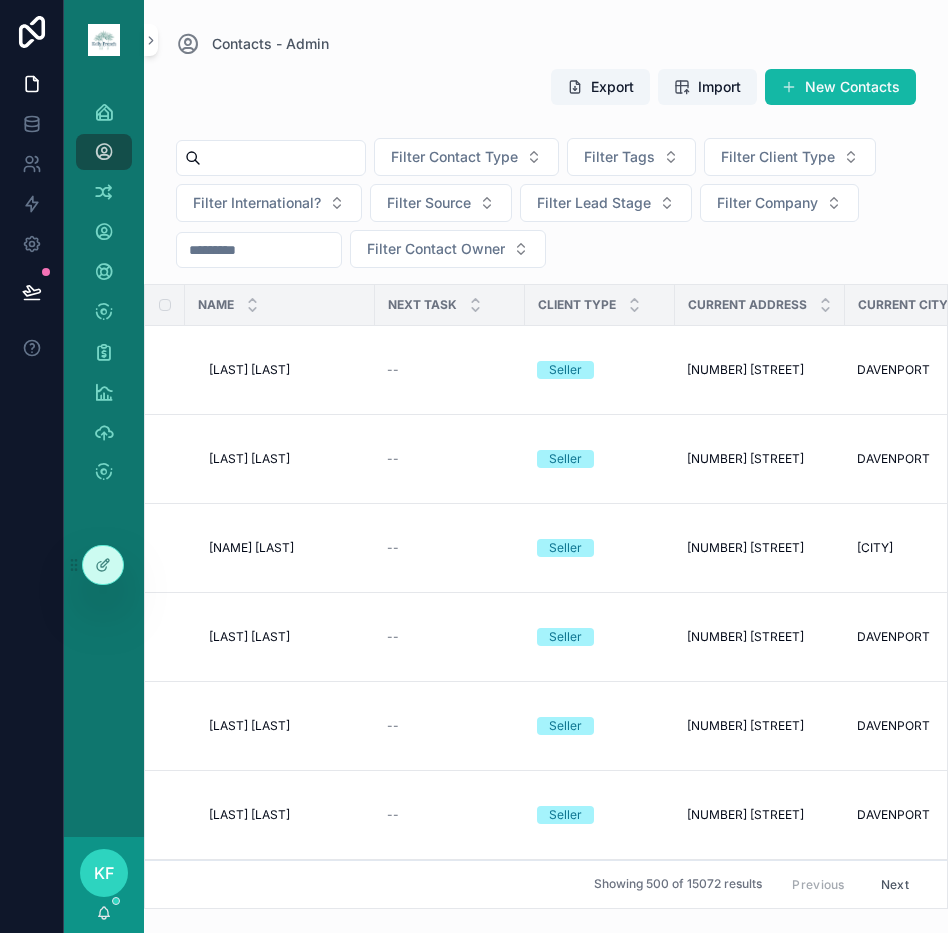 click at bounding box center (283, 158) 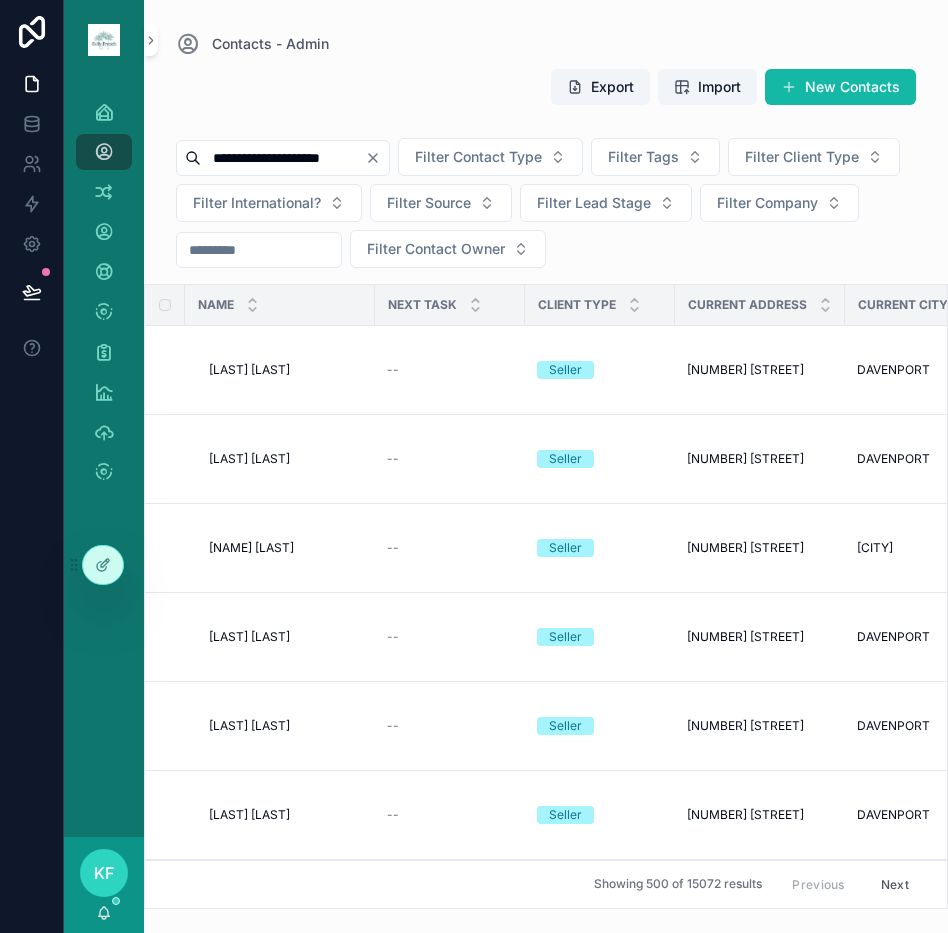 type on "**********" 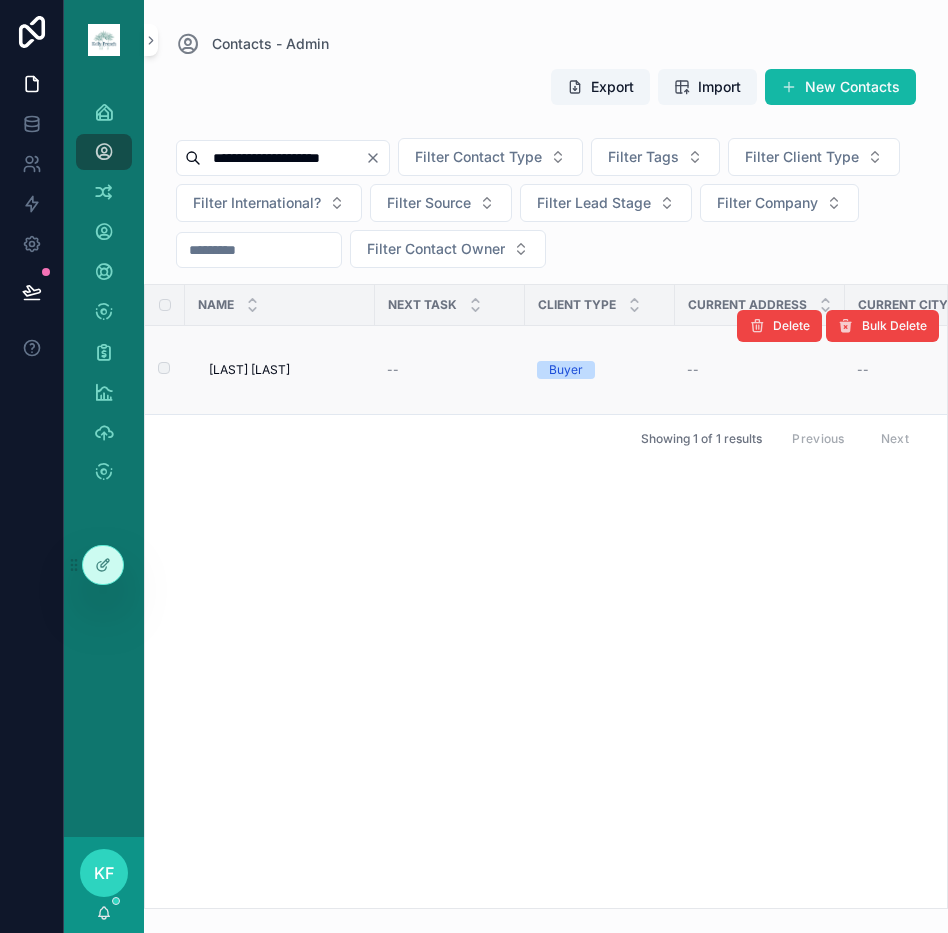click on "[LAST] [LAST]" at bounding box center [249, 370] 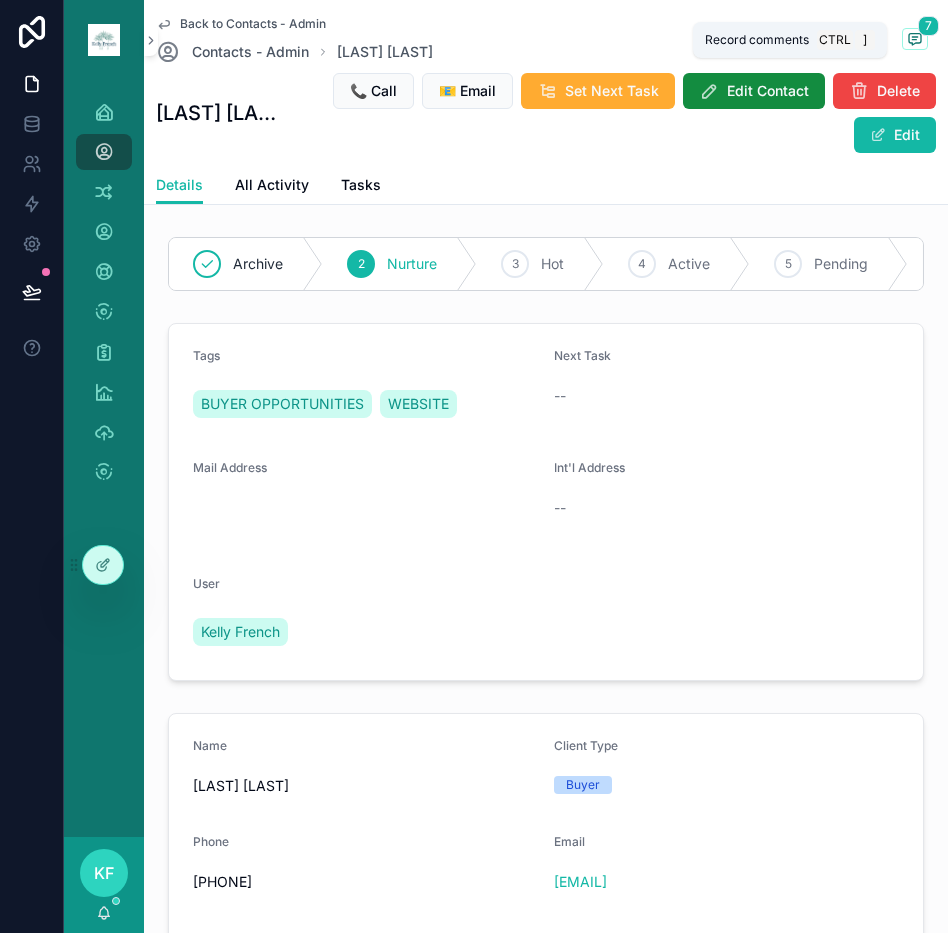 click on "7" at bounding box center [928, 26] 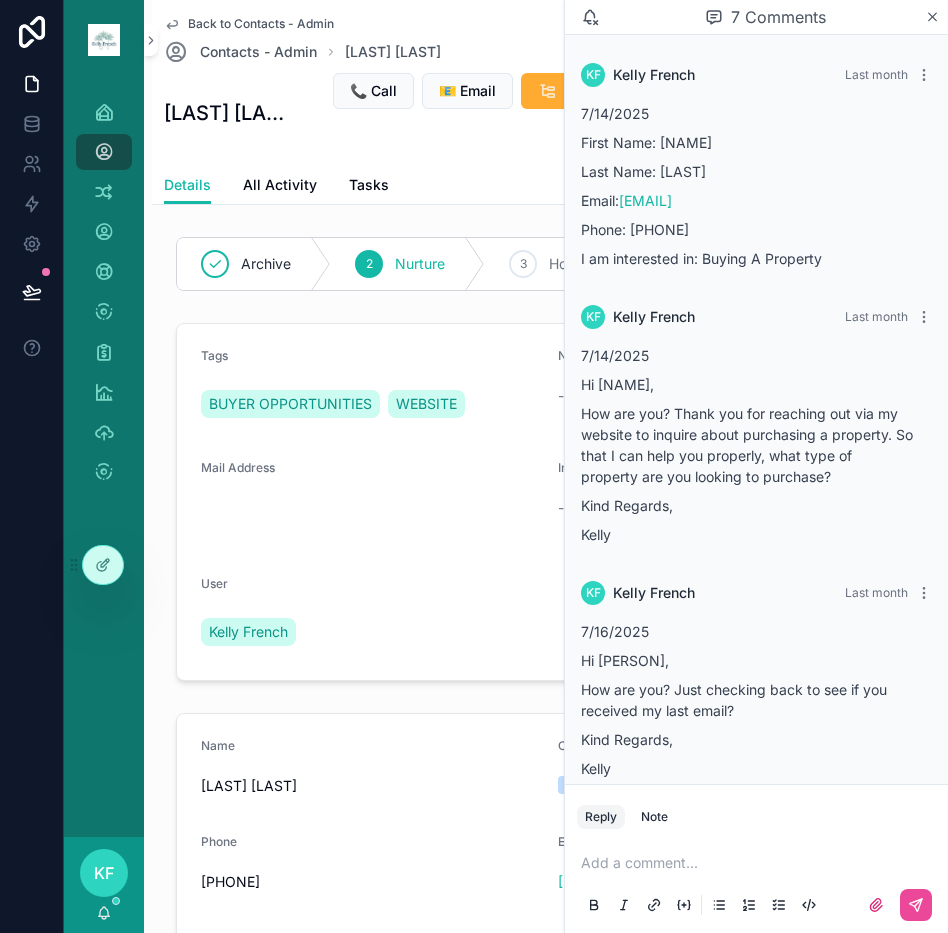 scroll, scrollTop: 1140, scrollLeft: 0, axis: vertical 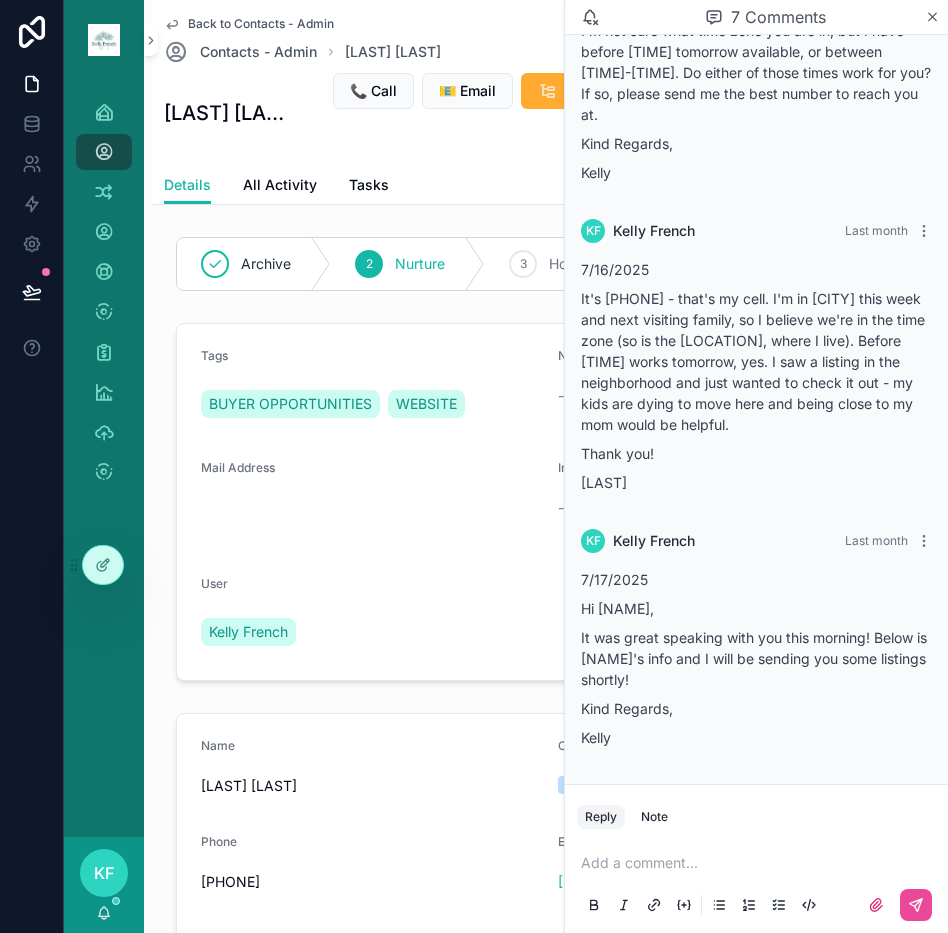 click at bounding box center (760, 863) 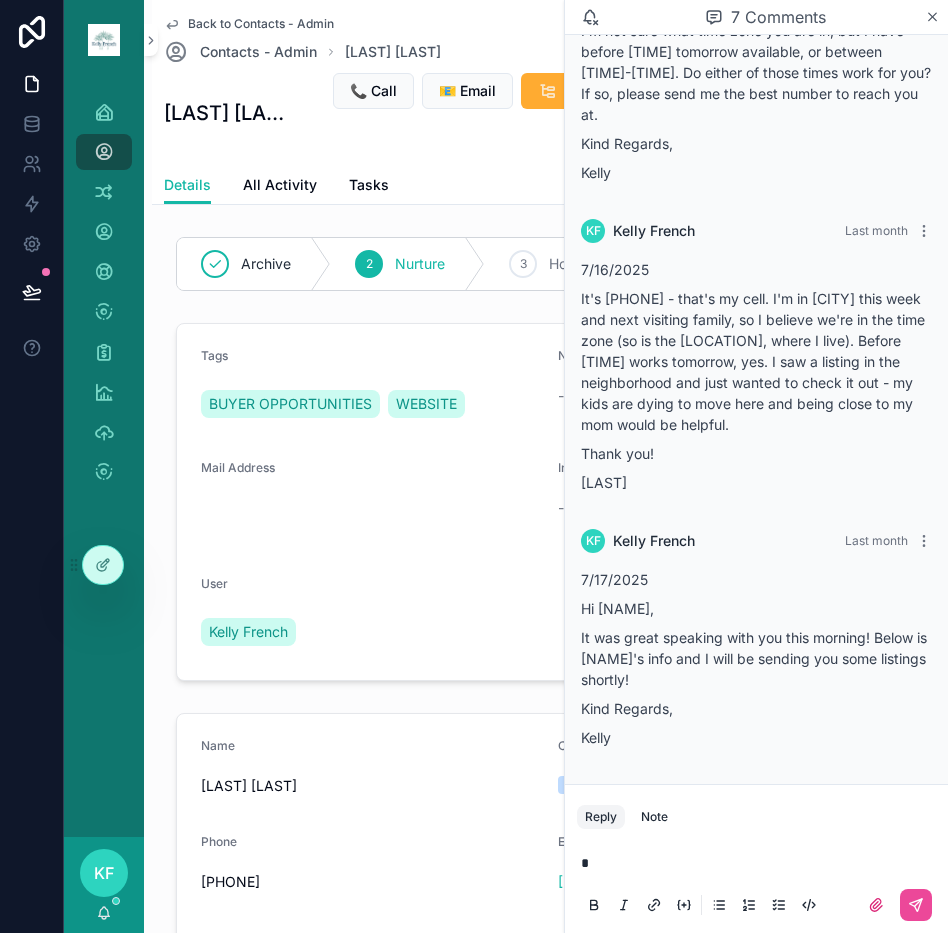type 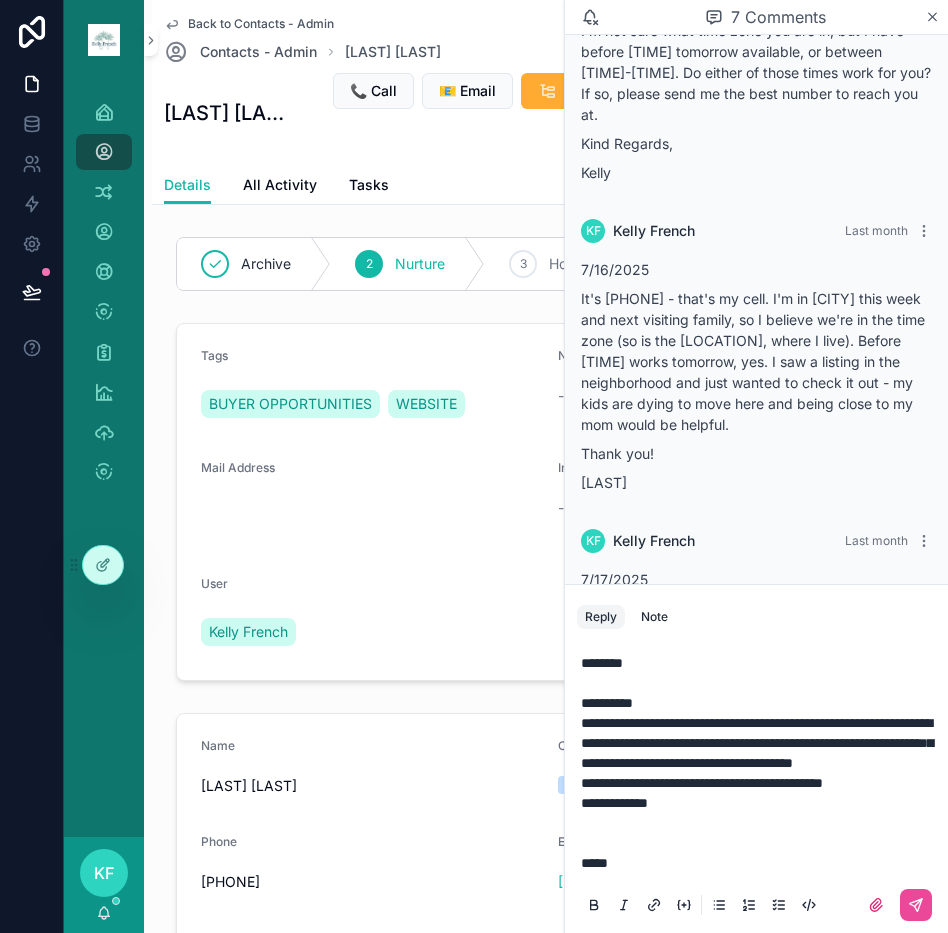 click on "**********" at bounding box center [760, 783] 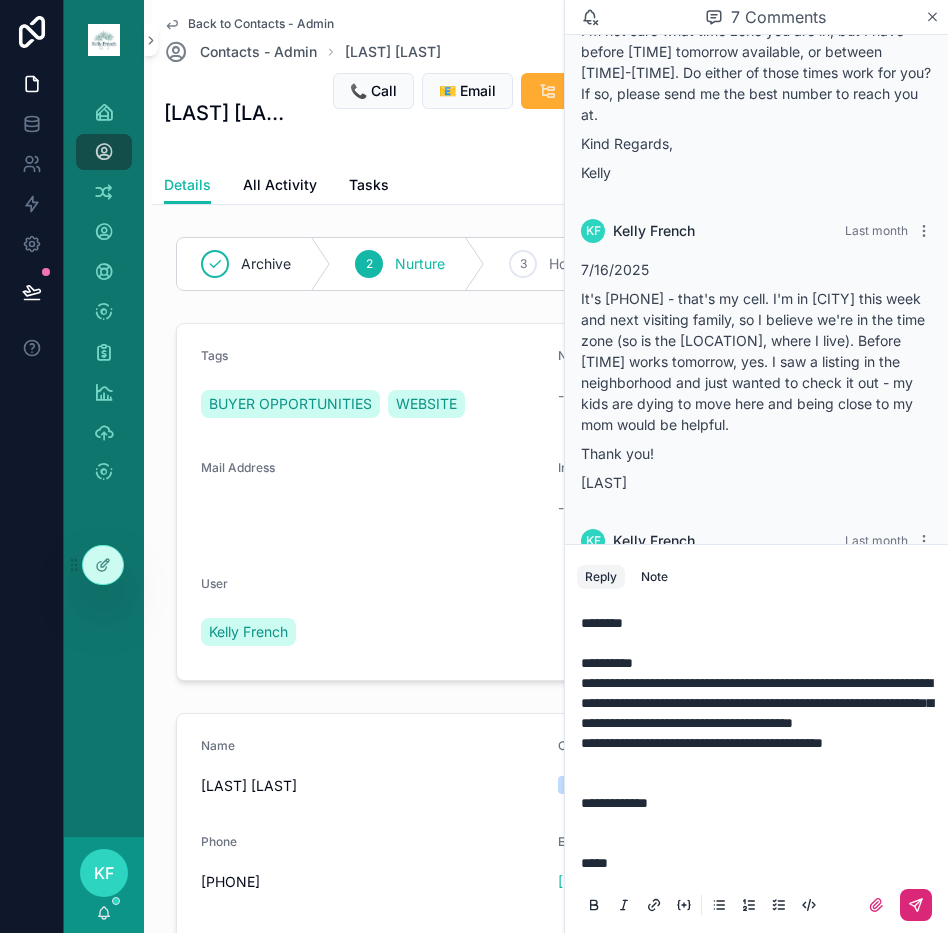 click 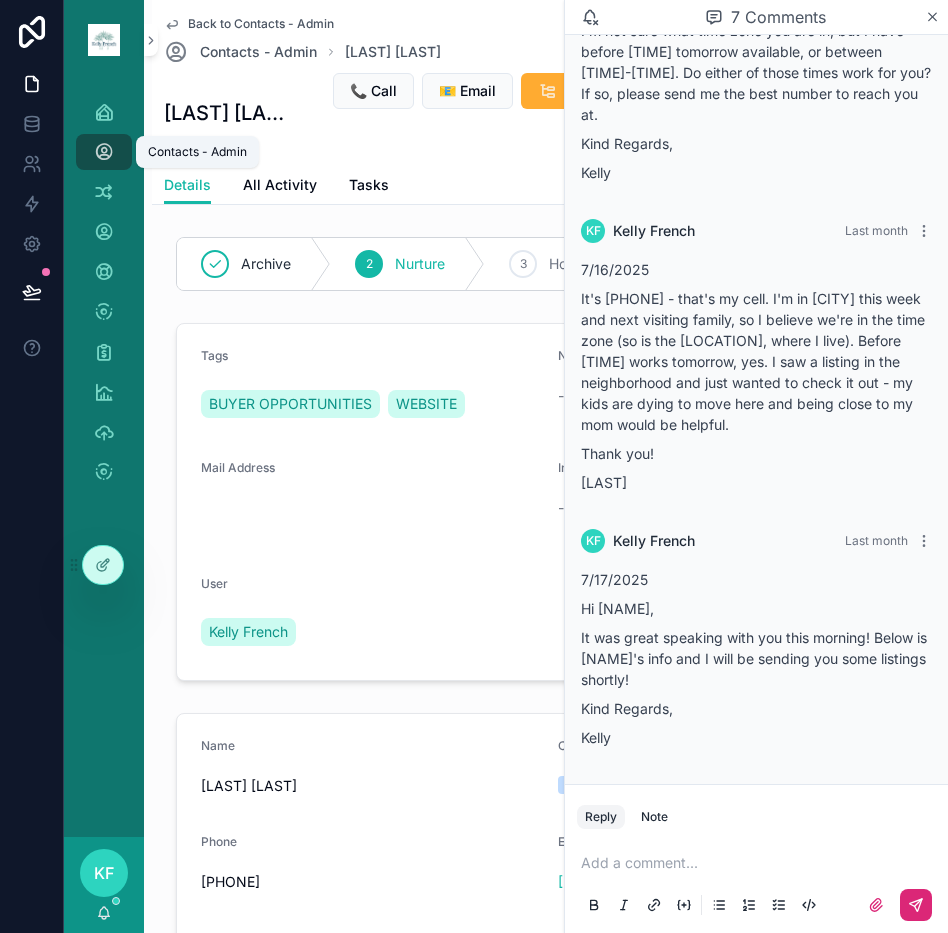 click at bounding box center [104, 152] 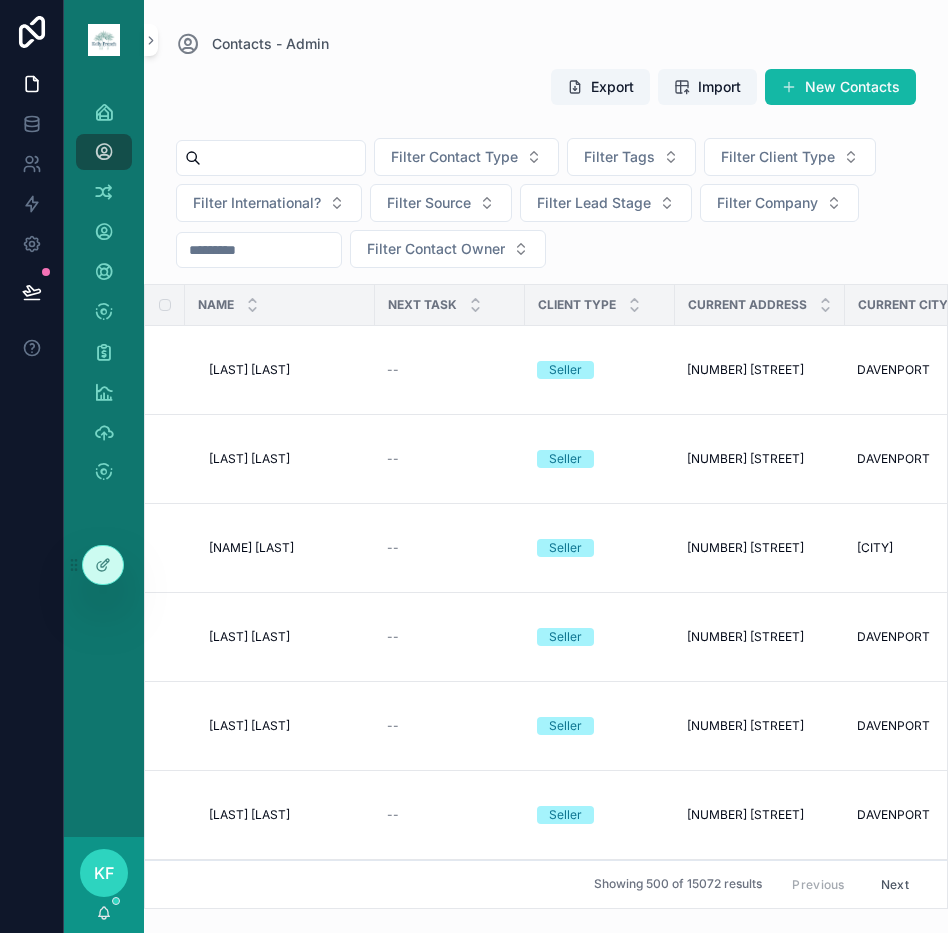 click on "Filter Contact Type Filter Tags Filter Client Type Filter International? Filter Source Filter Lead Stage Filter Company Filter Contact Owner" at bounding box center [546, 207] 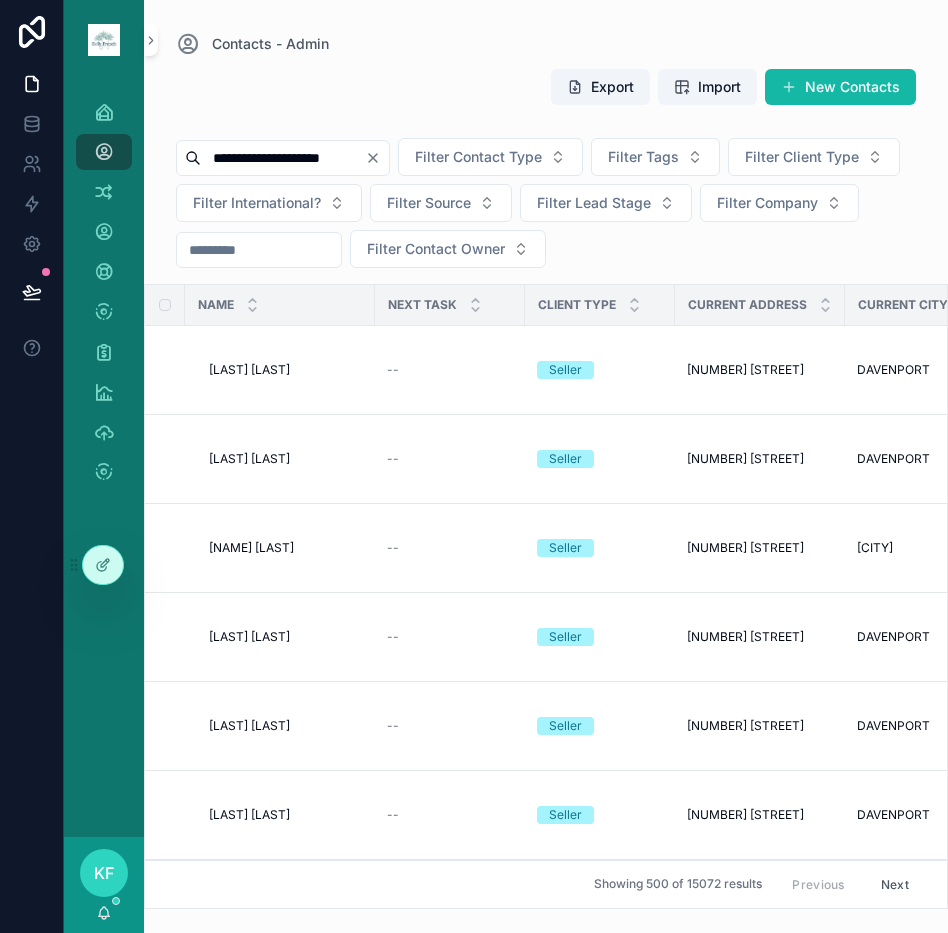 type on "**********" 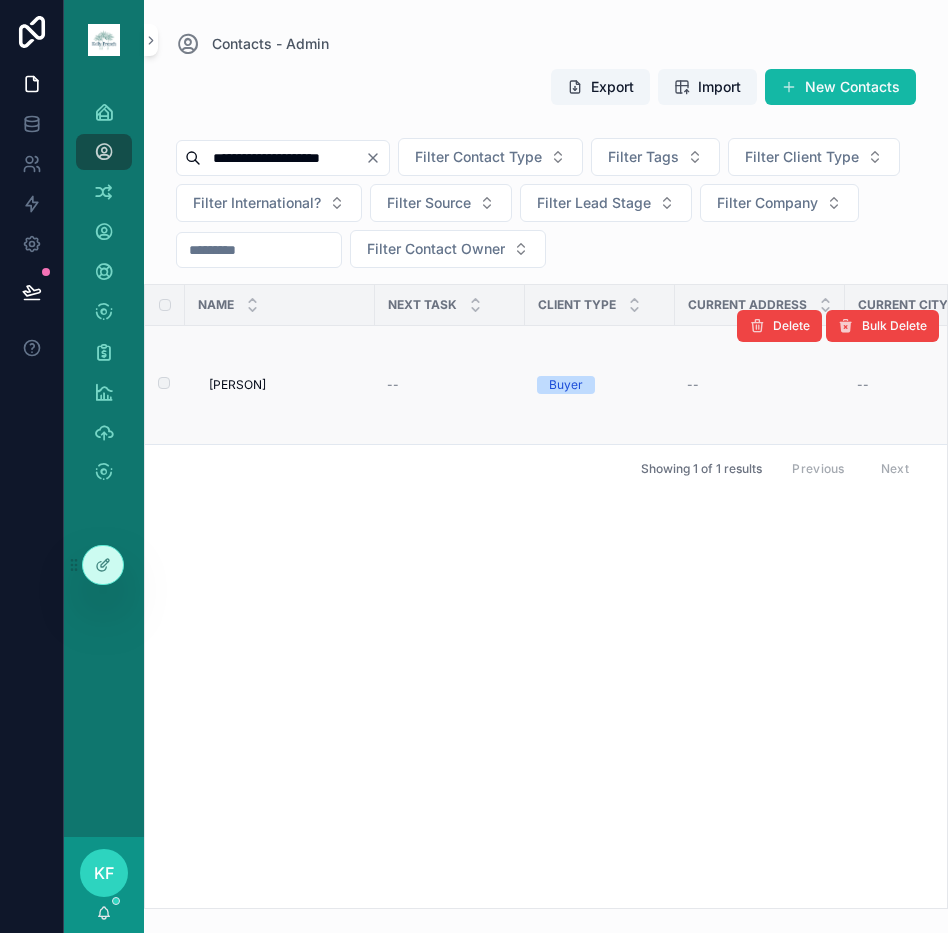 click on "[PERSON]" at bounding box center [237, 385] 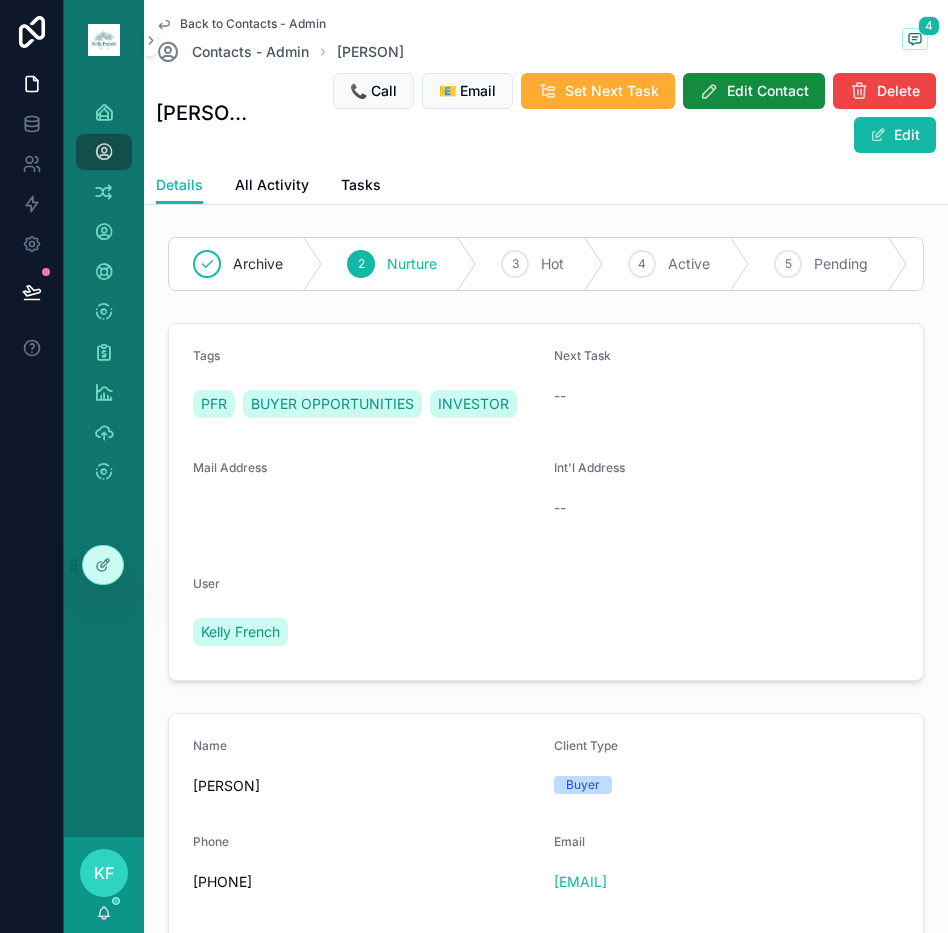 click on "Back to Contacts - Admin Contacts - Admin [PERSON] [LAST] [NUMBER]" at bounding box center (546, 40) 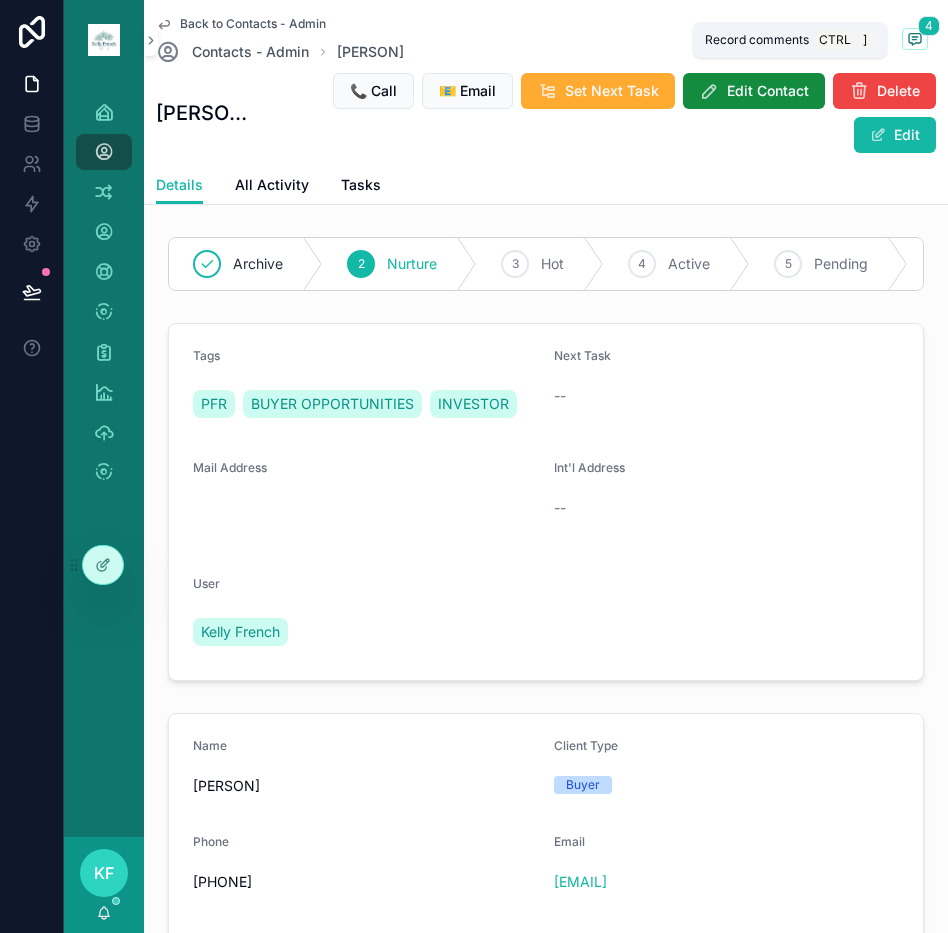 click 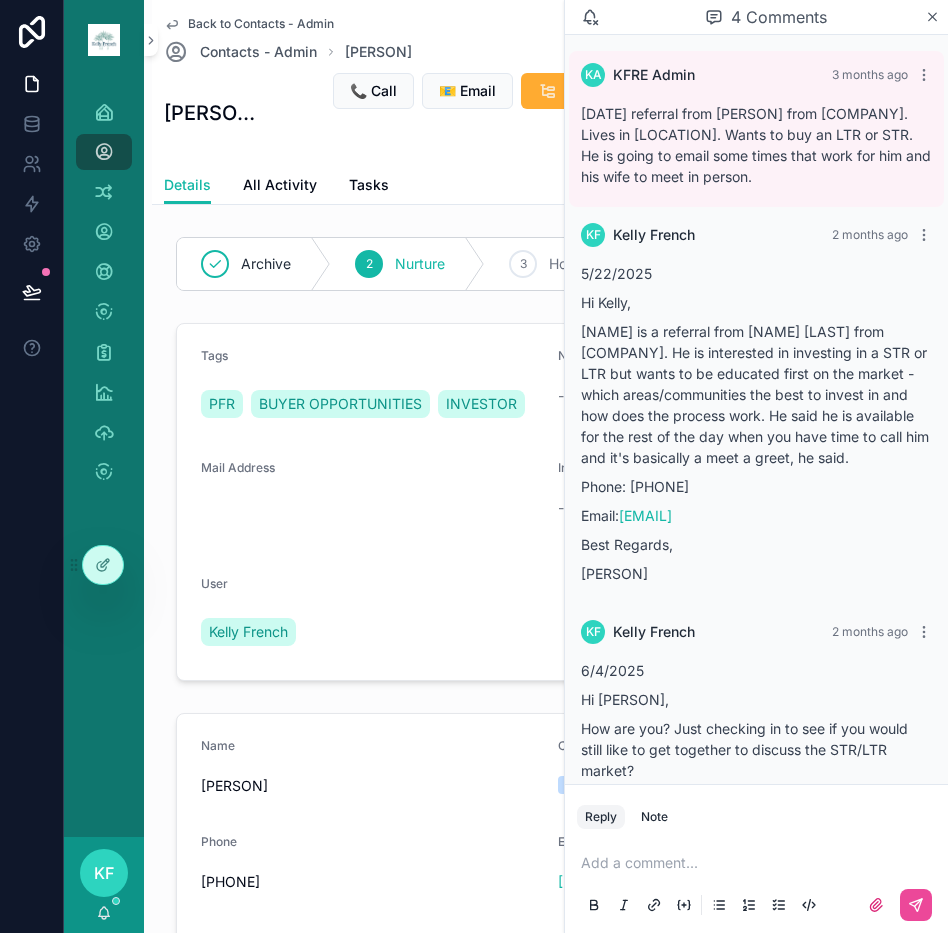 scroll, scrollTop: 396, scrollLeft: 0, axis: vertical 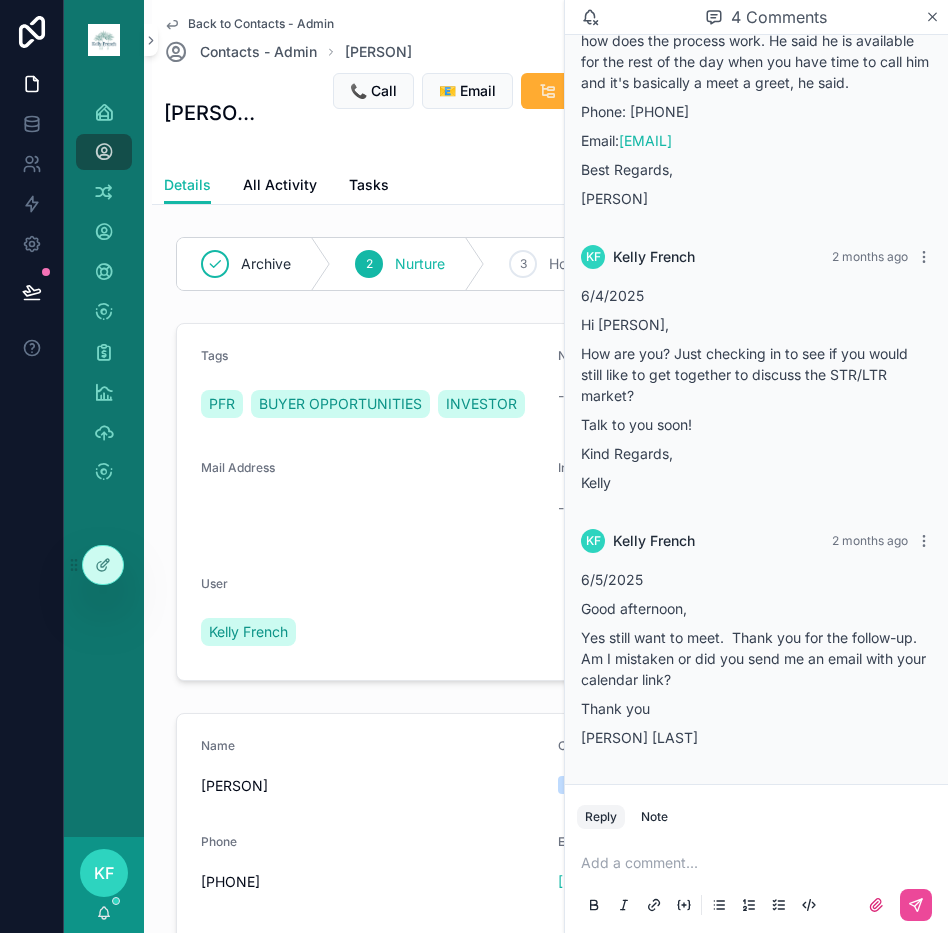 click at bounding box center (760, 863) 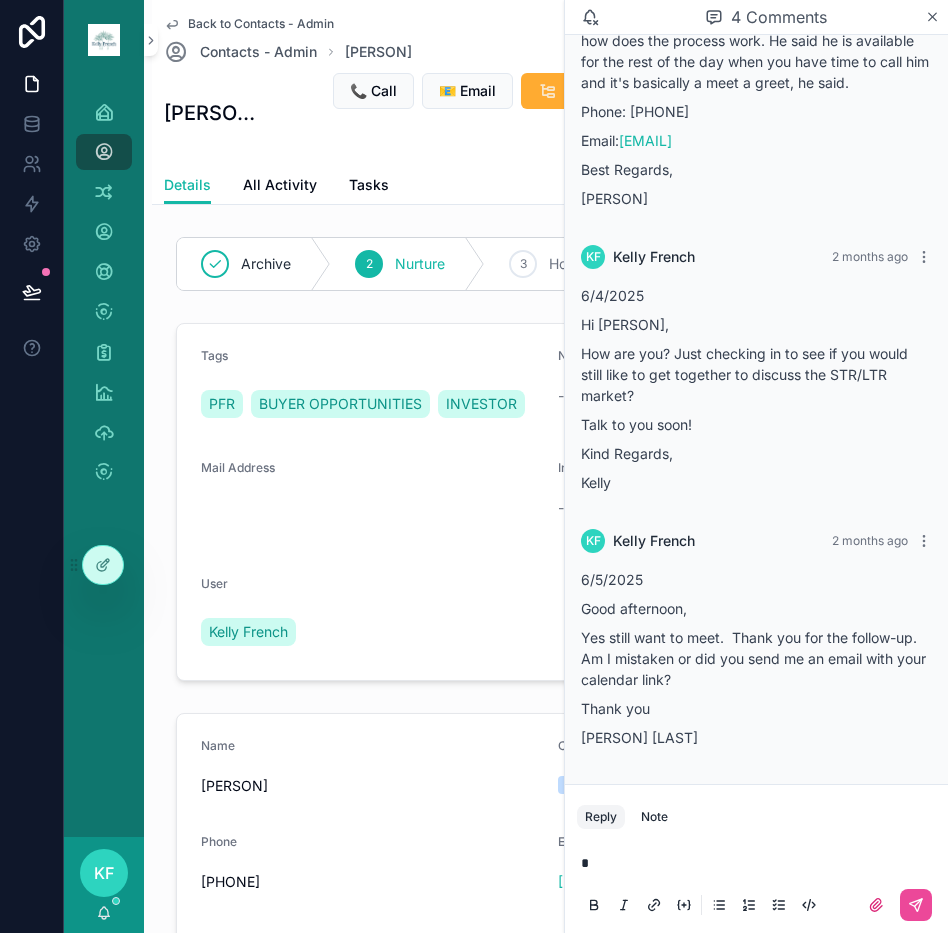 type 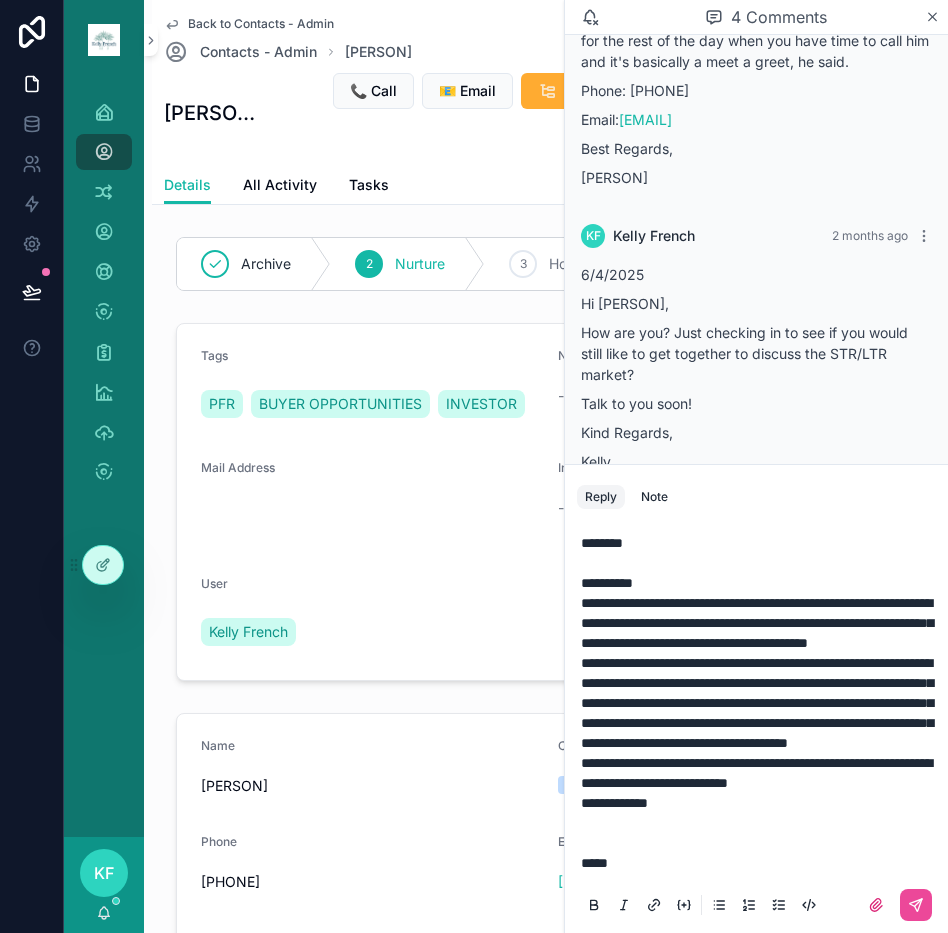 click on "**********" at bounding box center (760, 773) 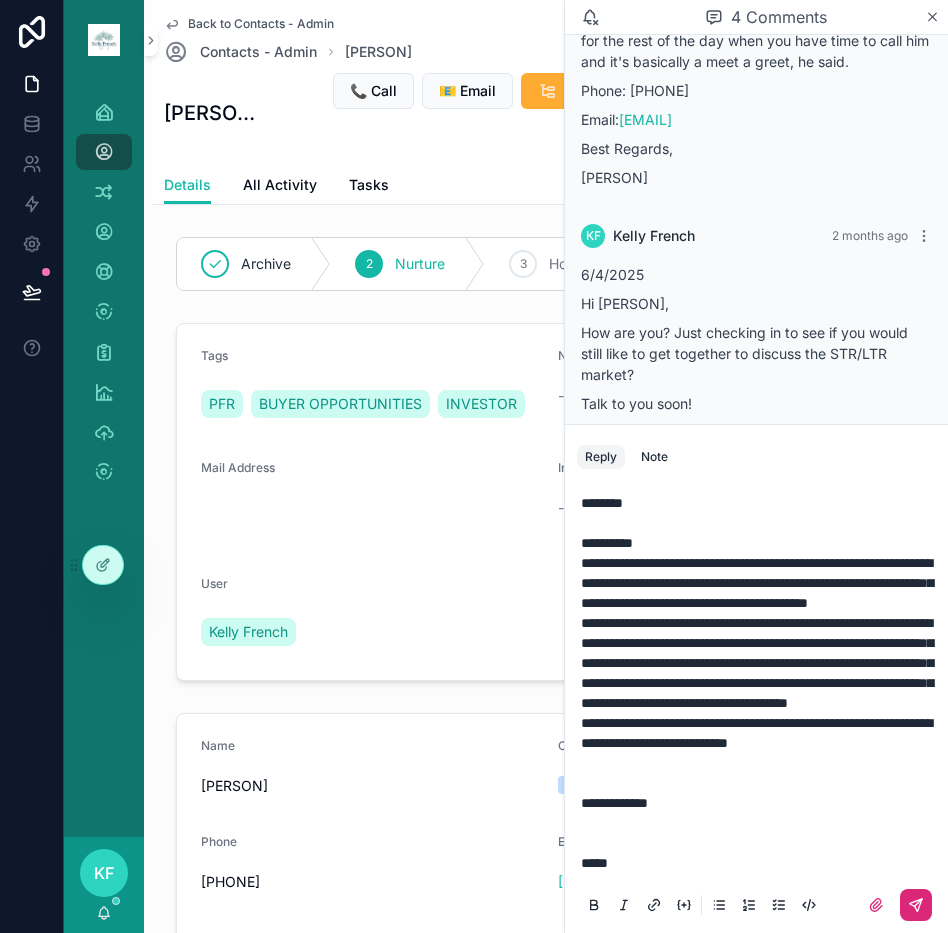 click at bounding box center [916, 905] 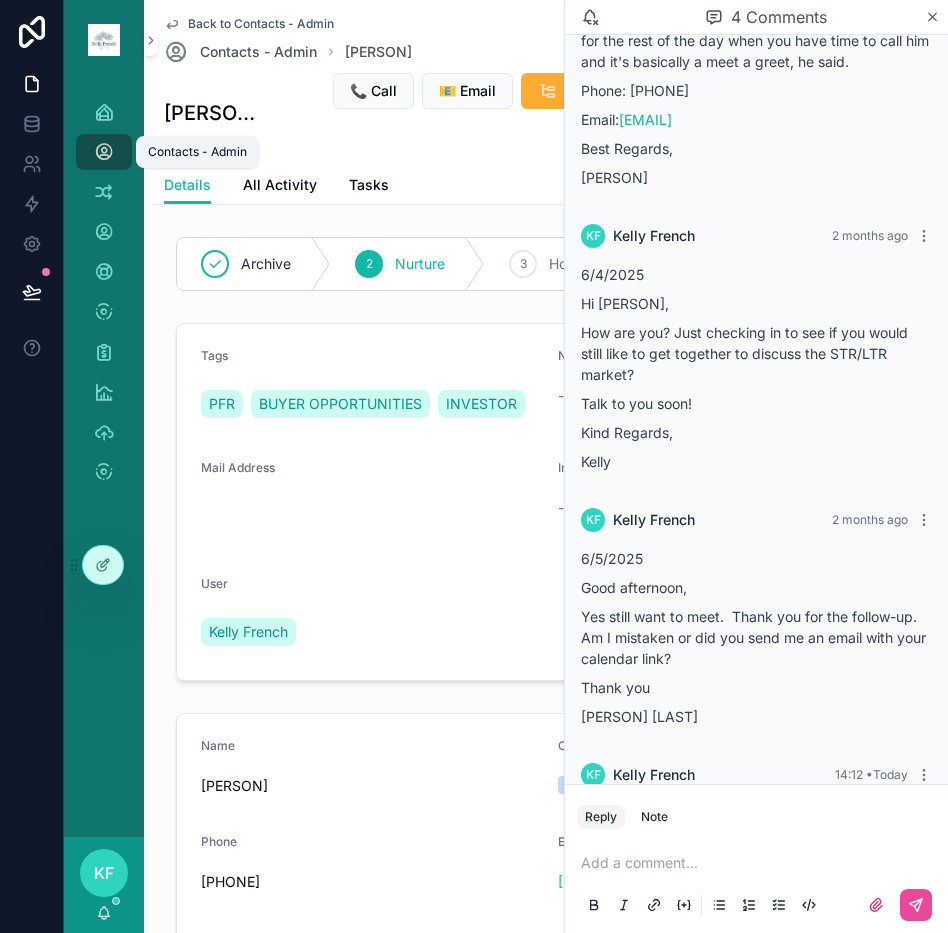 click on "Contacts - Admin" at bounding box center (104, 152) 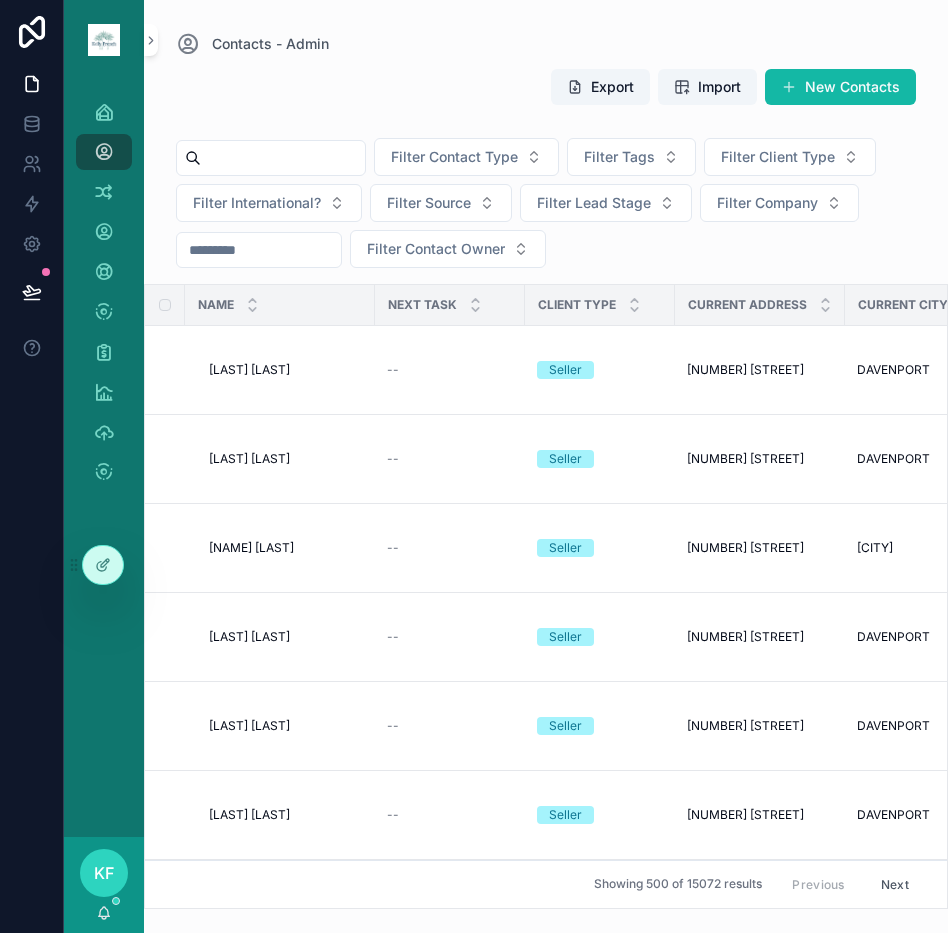 click at bounding box center [283, 158] 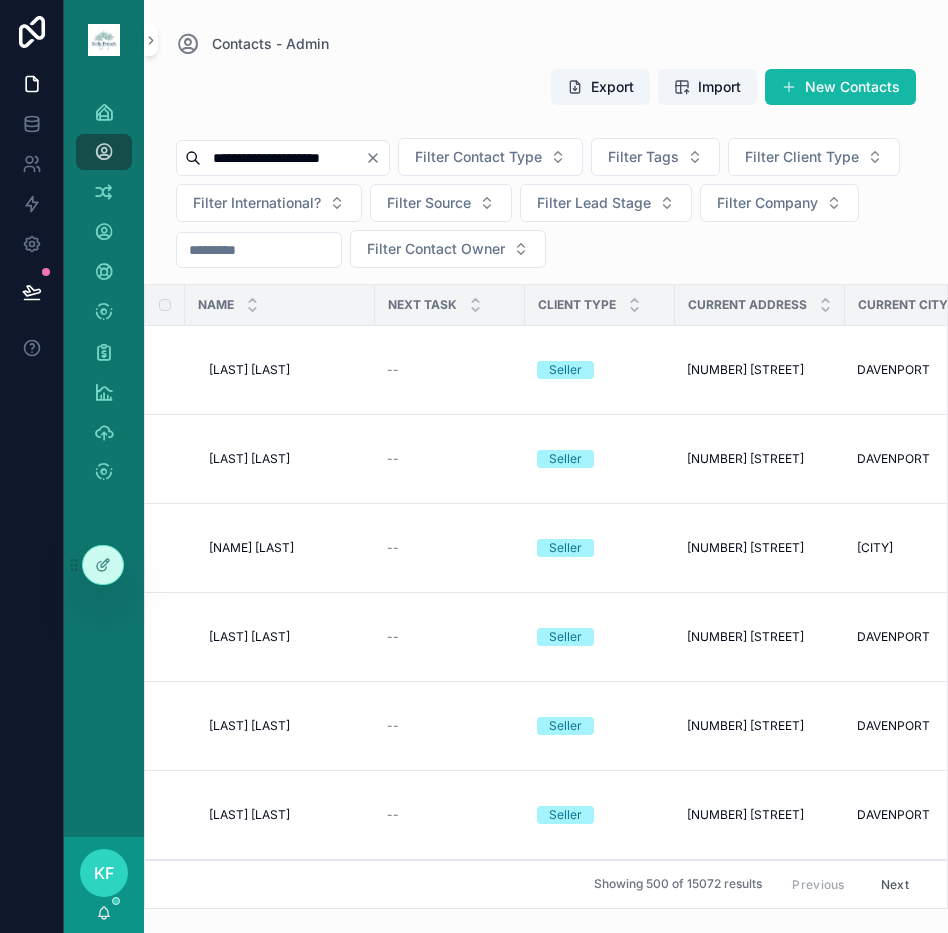 type on "**********" 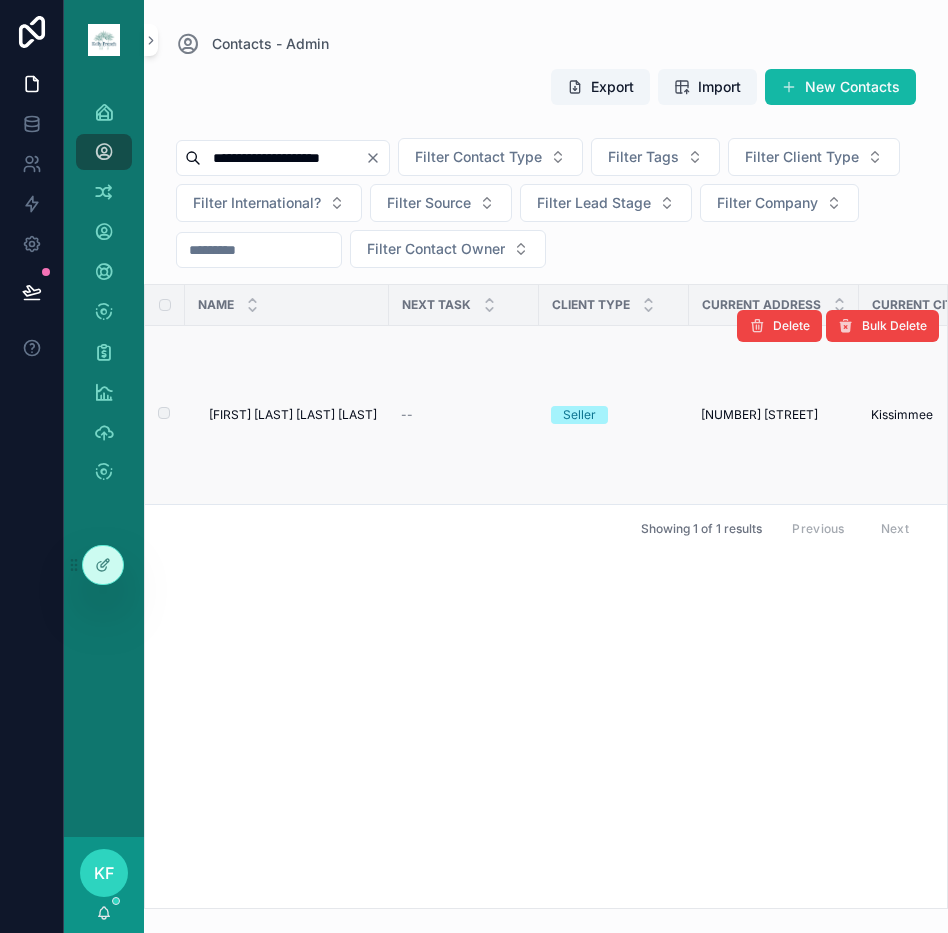 click on "[FIRST] [LAST] [LAST] [LAST]" at bounding box center [293, 415] 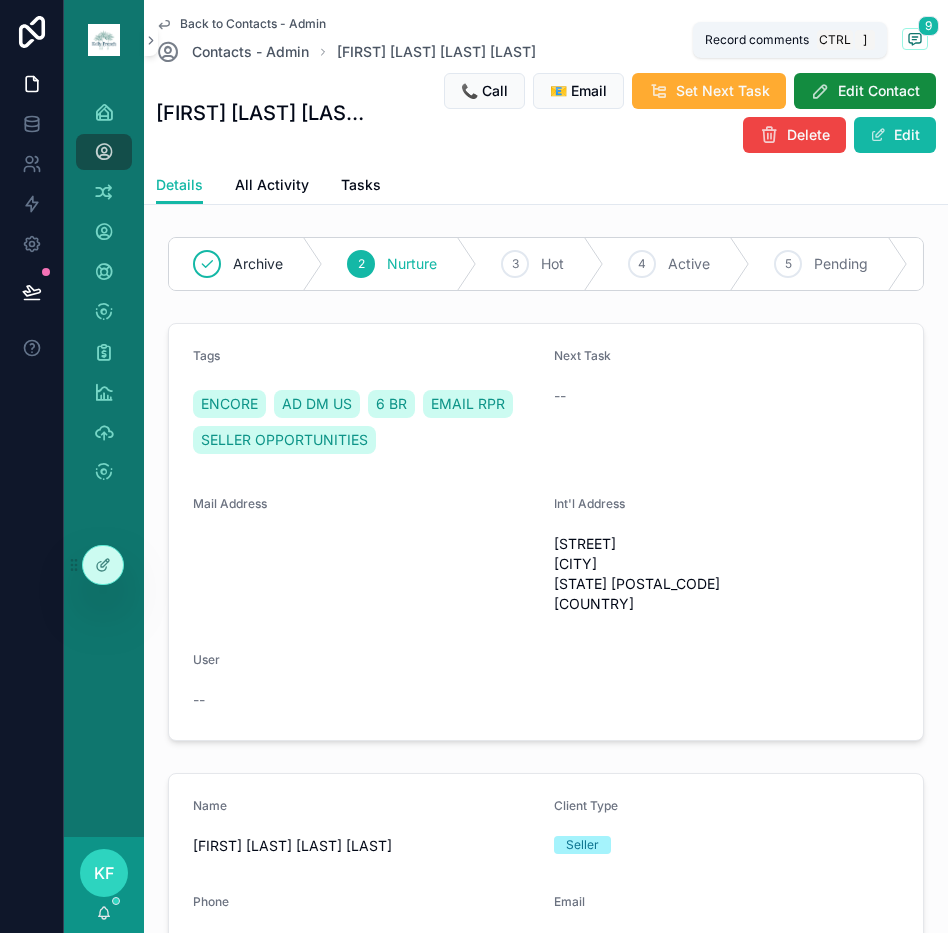 click 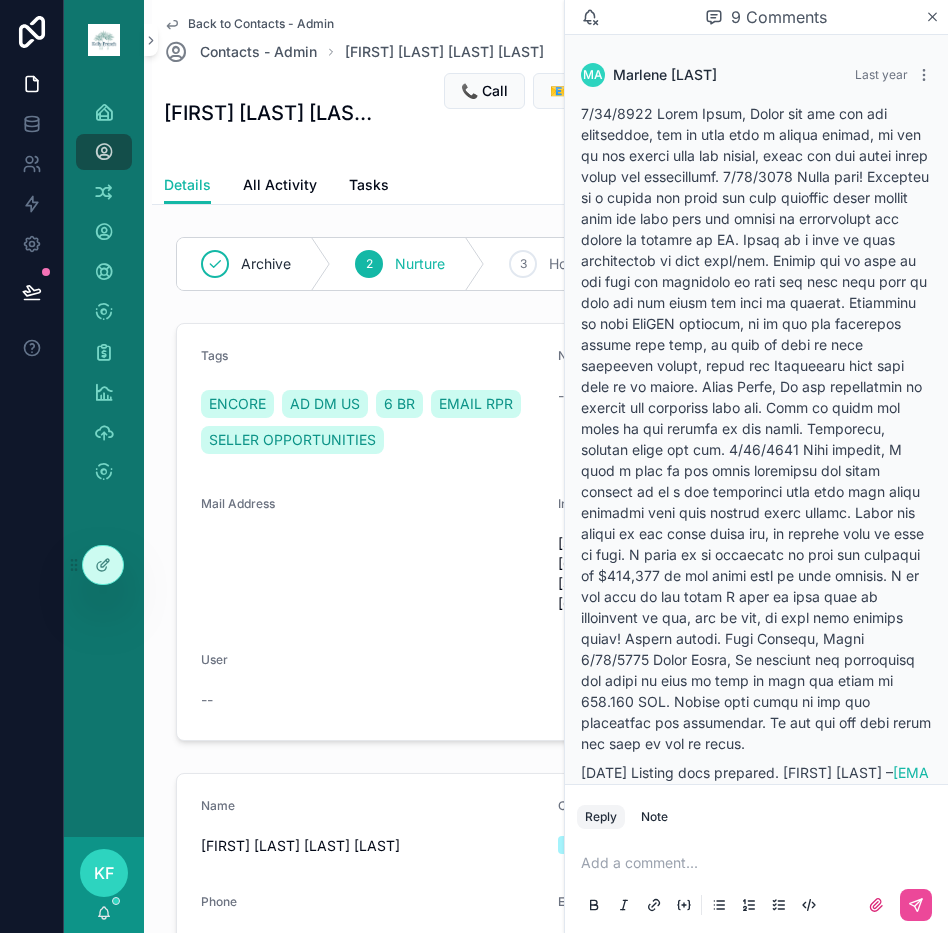 scroll, scrollTop: 3332, scrollLeft: 0, axis: vertical 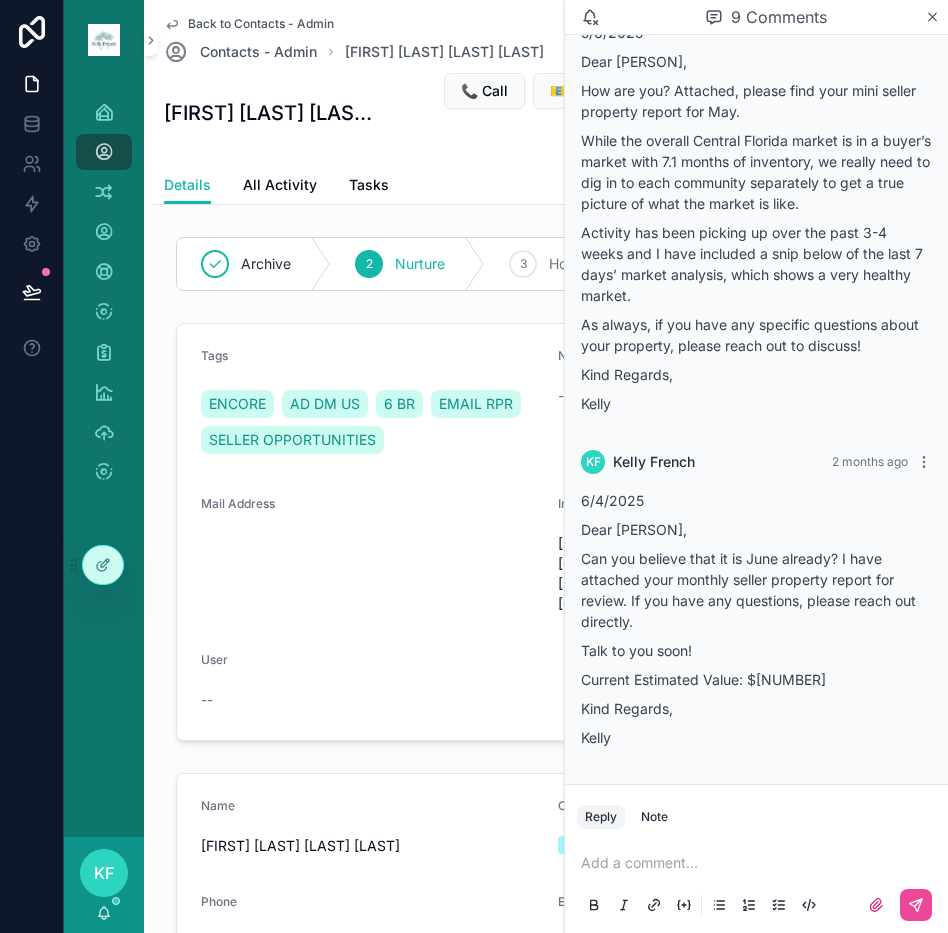 click at bounding box center (760, 863) 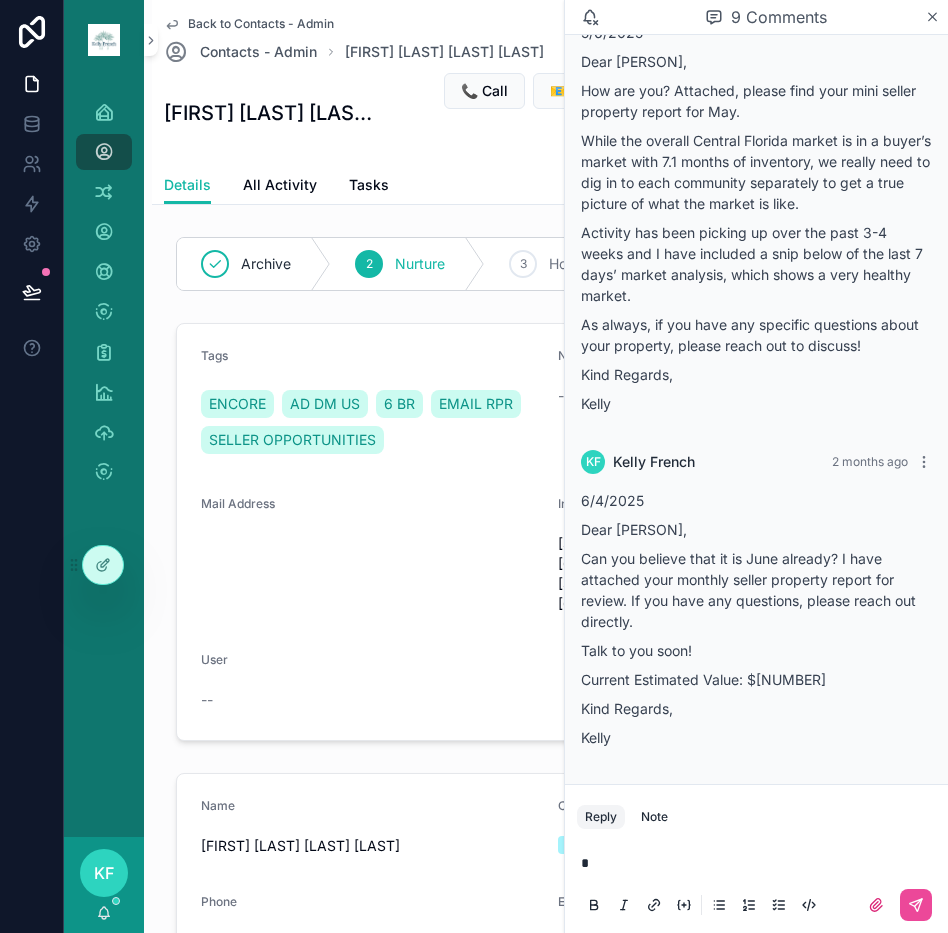 type 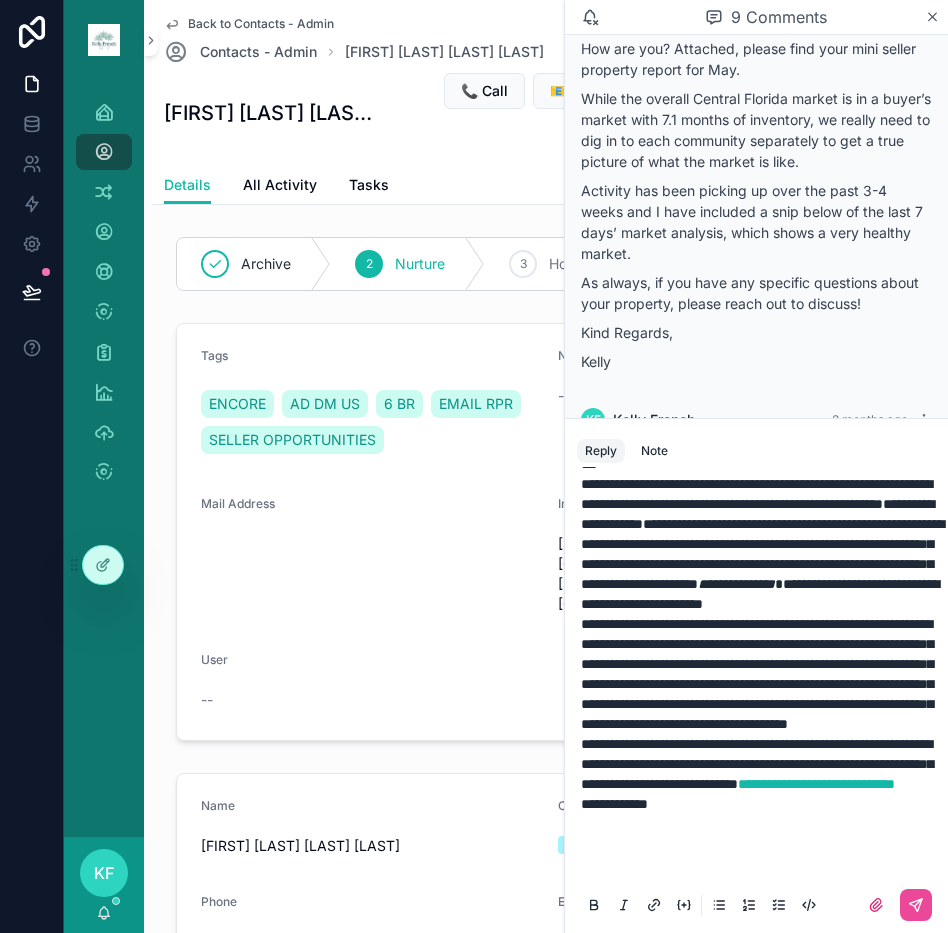 scroll, scrollTop: 492, scrollLeft: 0, axis: vertical 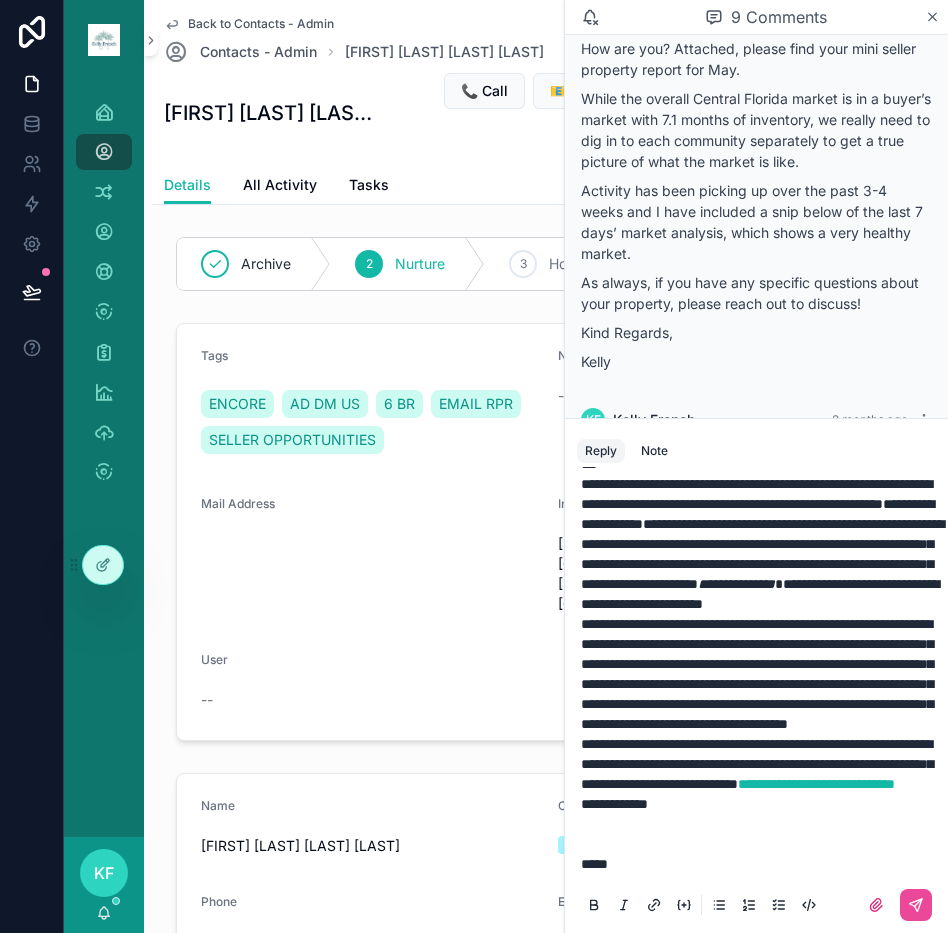click on "**********" at bounding box center (614, 804) 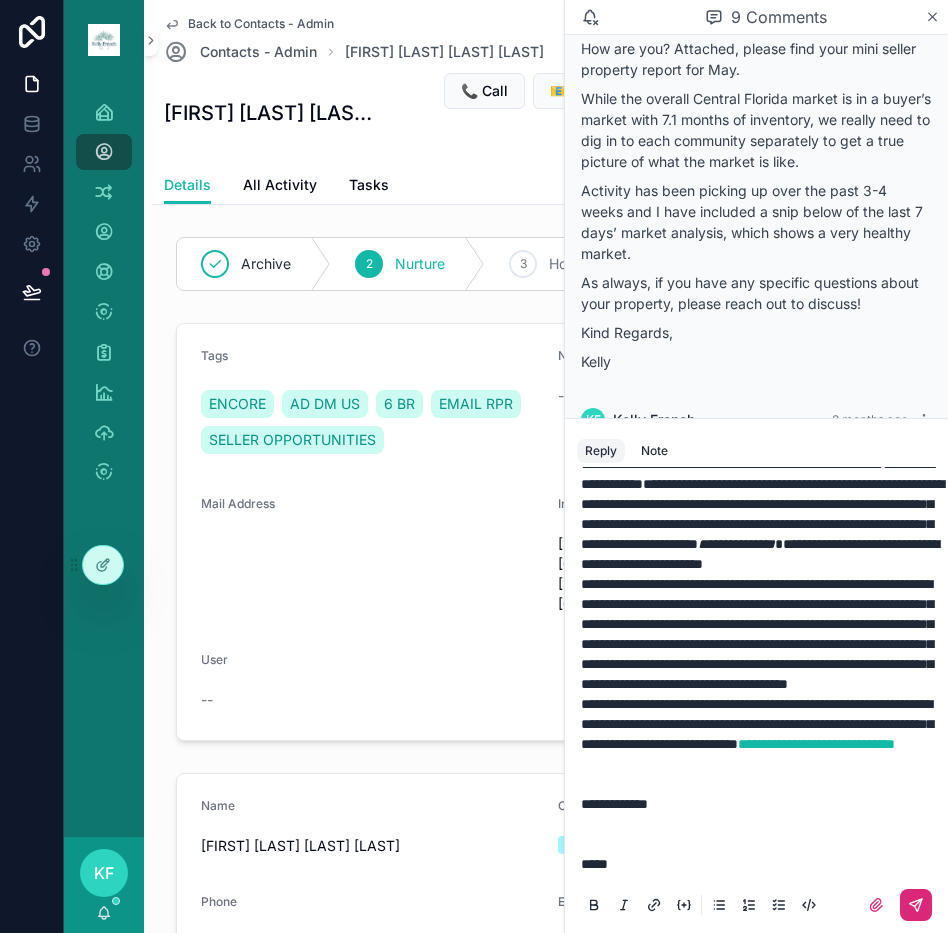 click at bounding box center (916, 905) 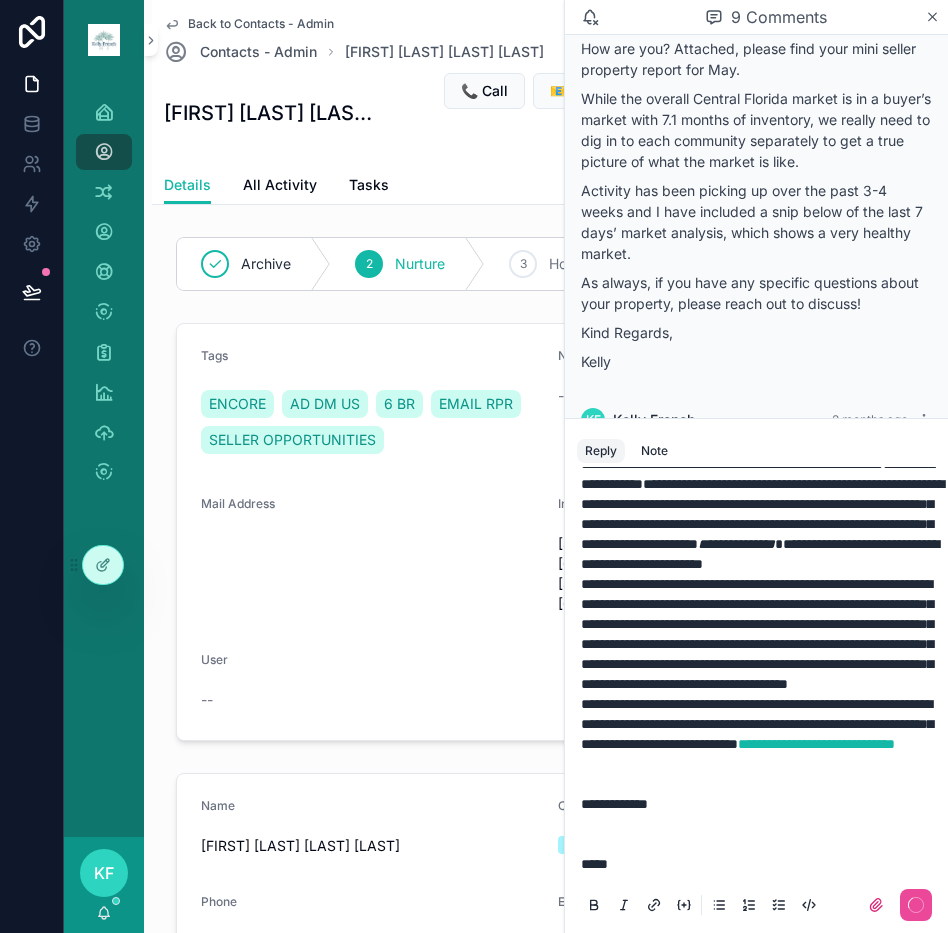 scroll, scrollTop: 0, scrollLeft: 0, axis: both 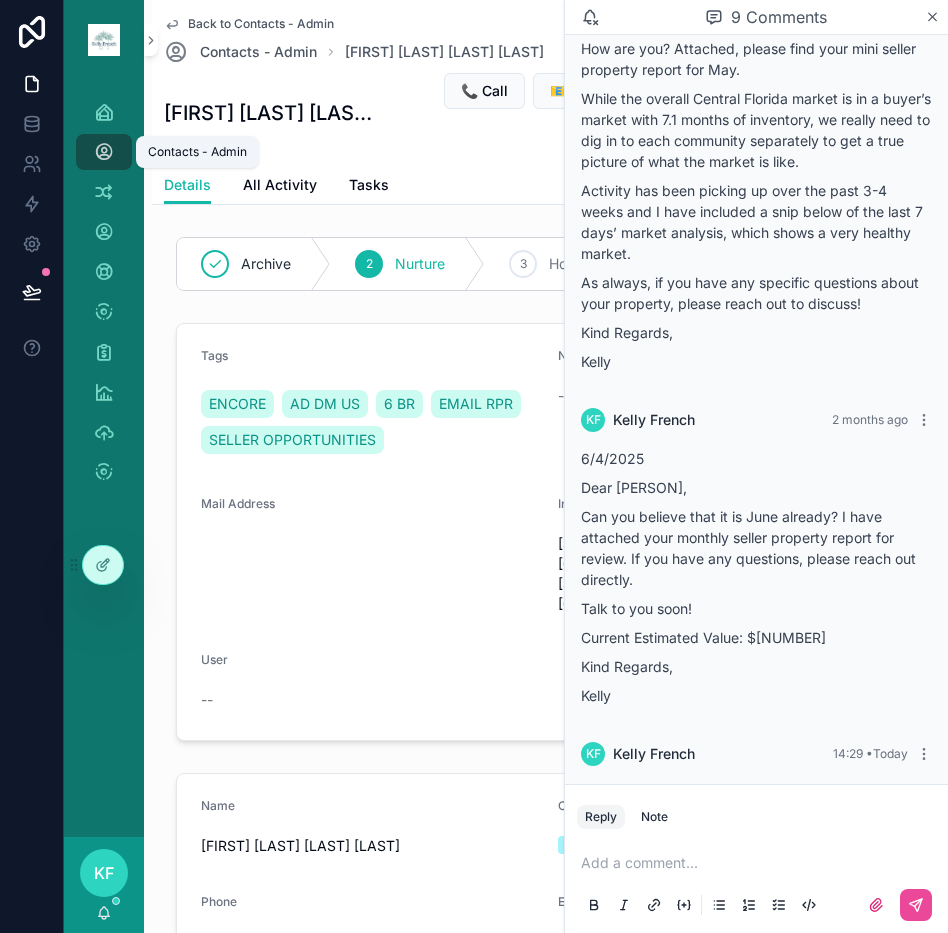 click on "Contacts - Admin" at bounding box center (104, 152) 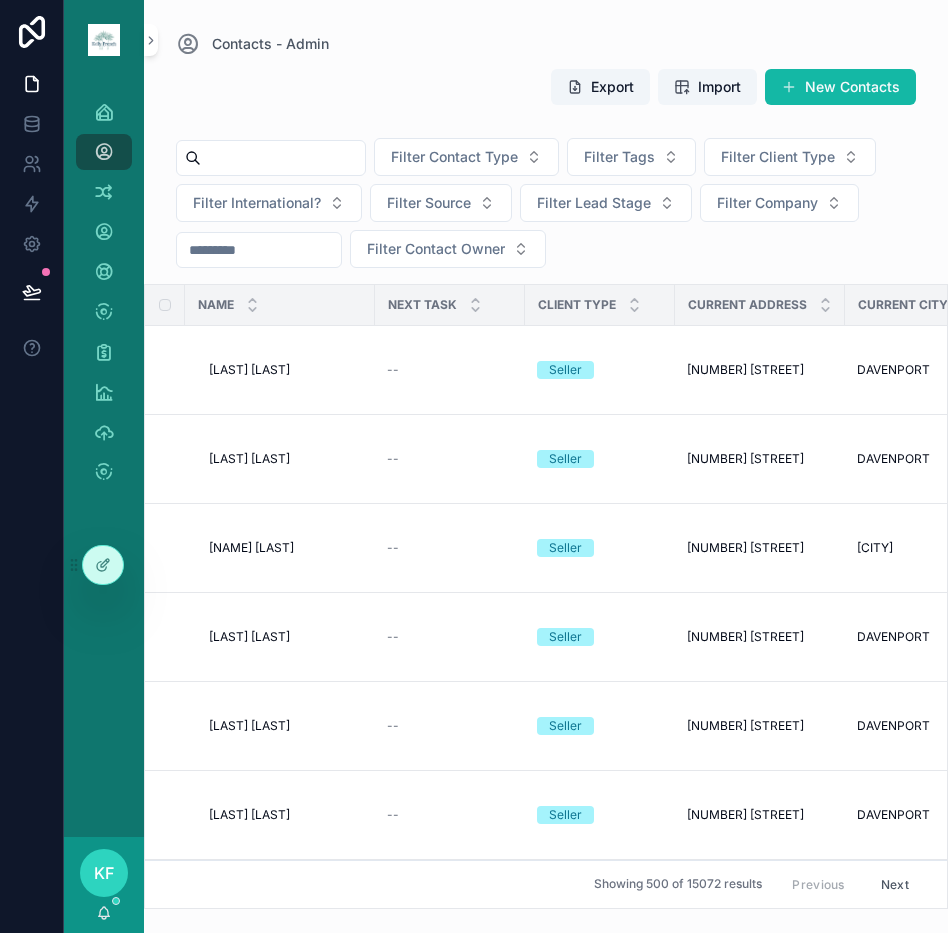 click at bounding box center (283, 158) 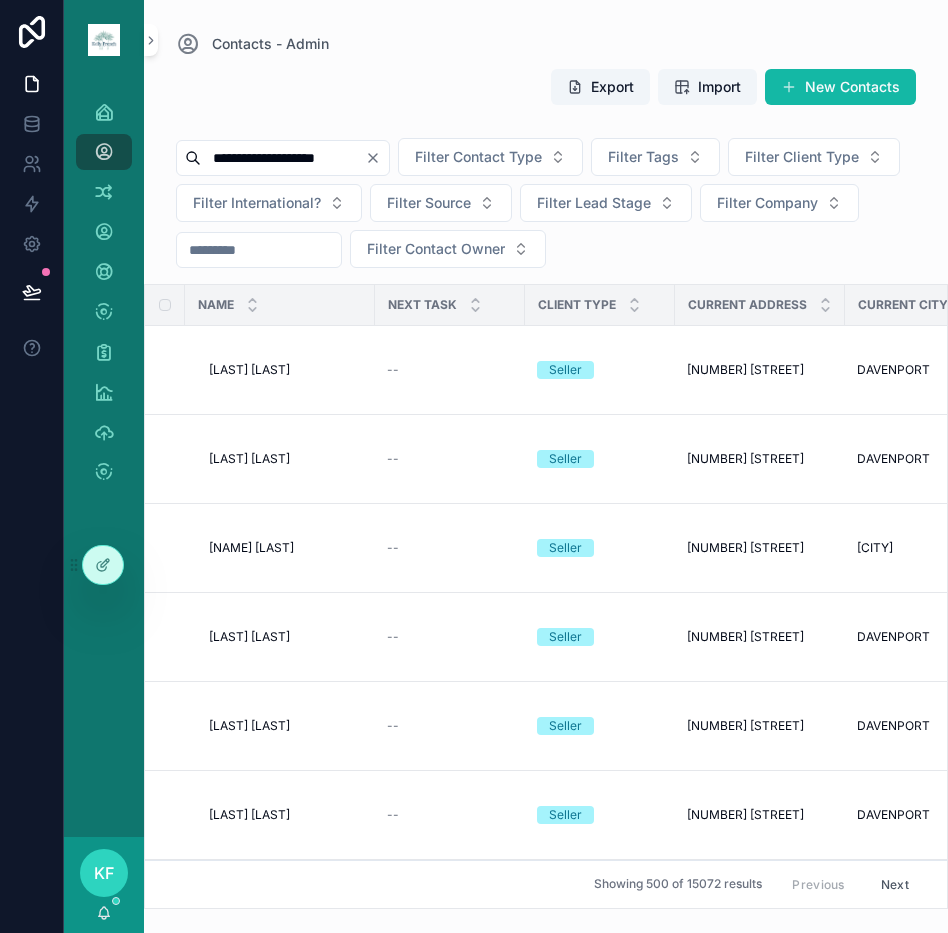 type on "**********" 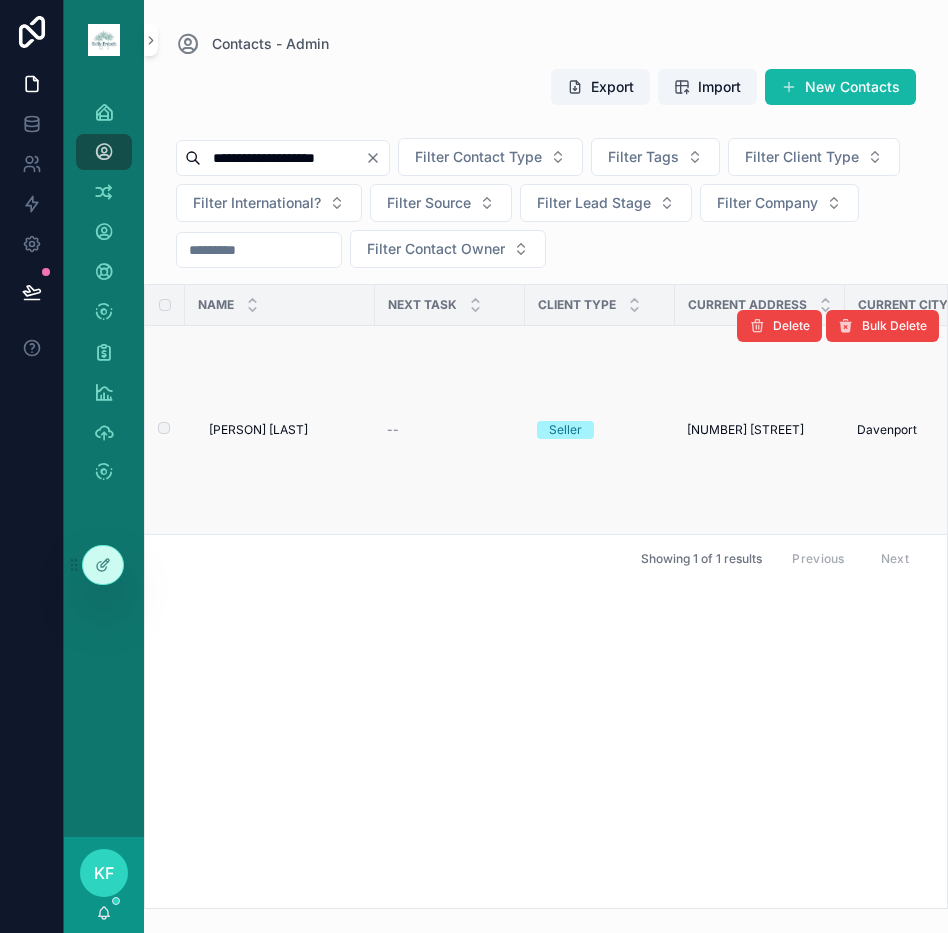click on "[PERSON] [LAST]" at bounding box center (258, 430) 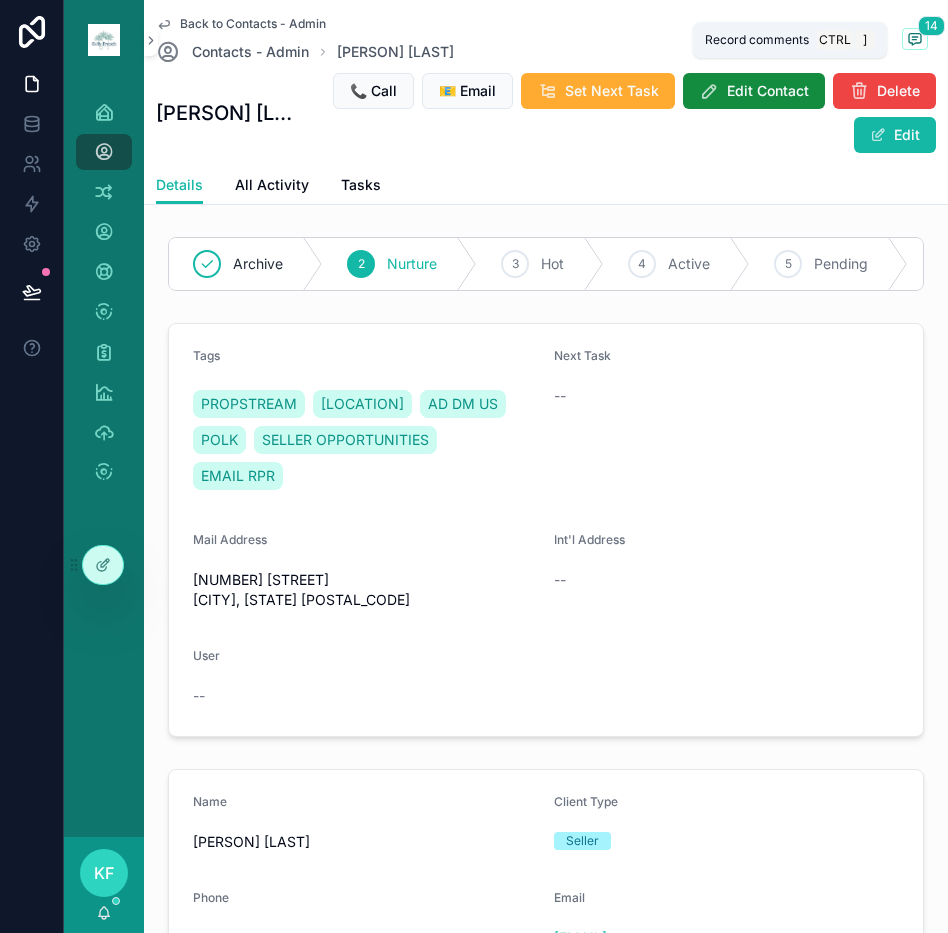 click 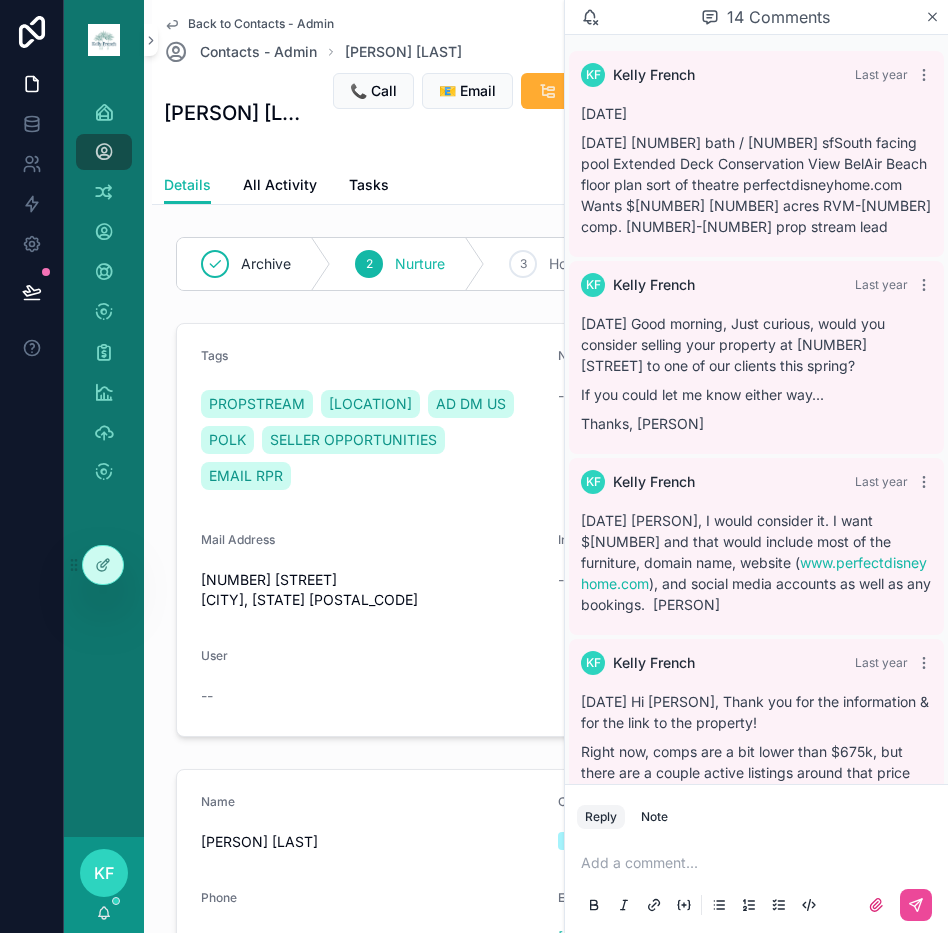 scroll, scrollTop: 3492, scrollLeft: 0, axis: vertical 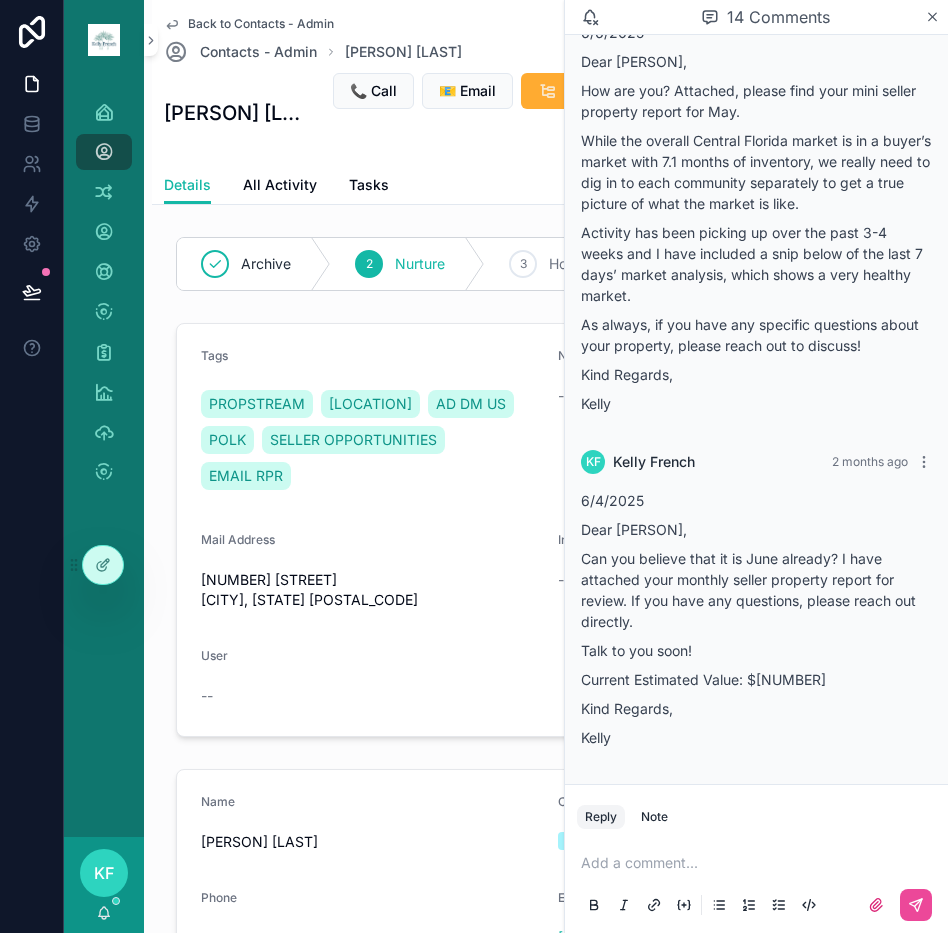 click at bounding box center (760, 863) 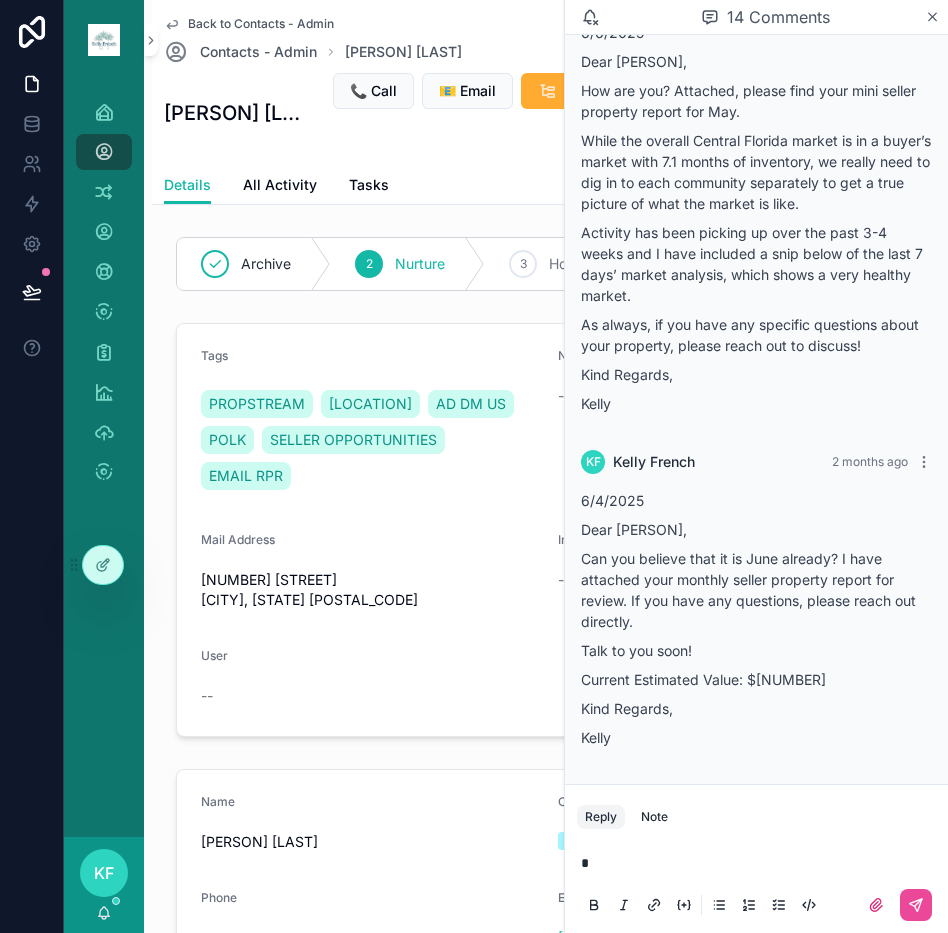 type 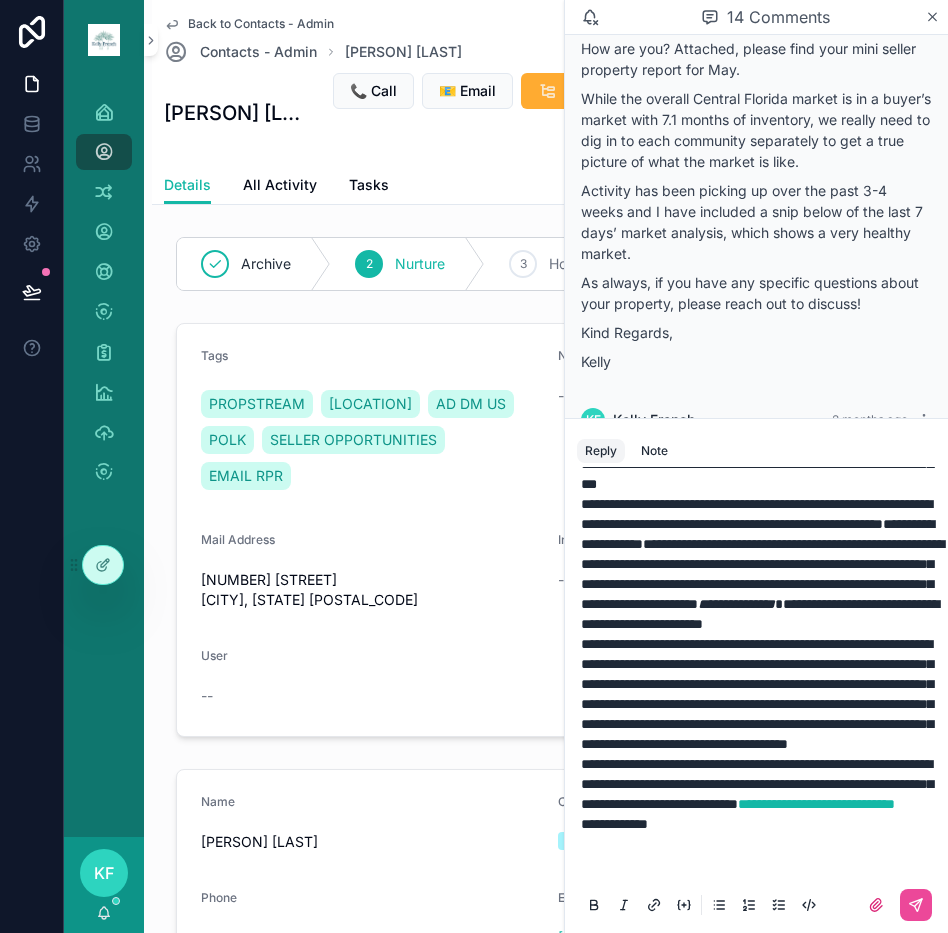 scroll, scrollTop: 492, scrollLeft: 0, axis: vertical 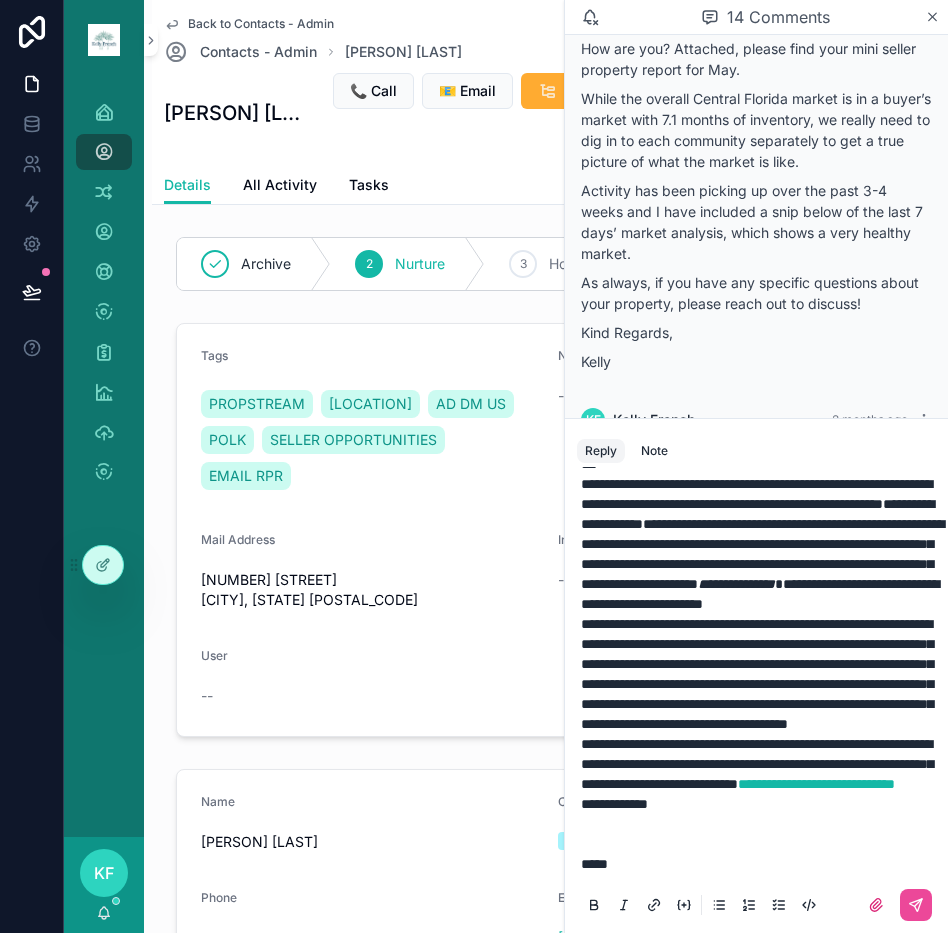 click on "**********" at bounding box center [760, 764] 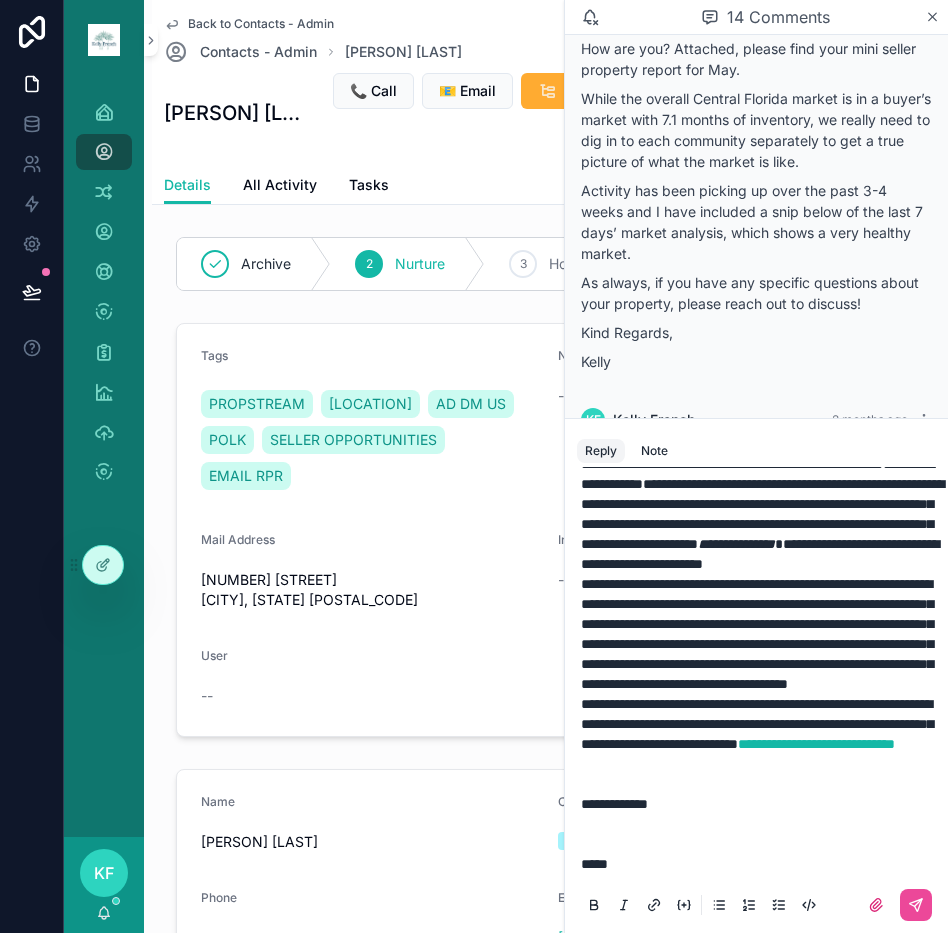 scroll, scrollTop: 593, scrollLeft: 0, axis: vertical 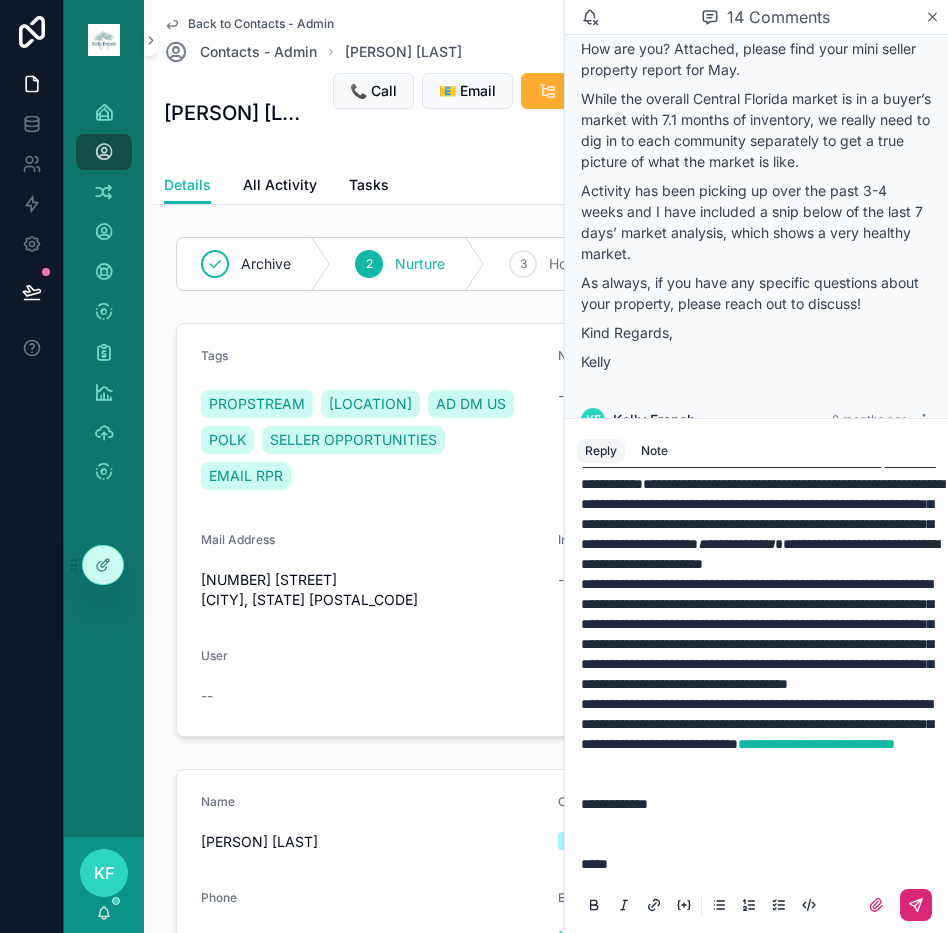 click 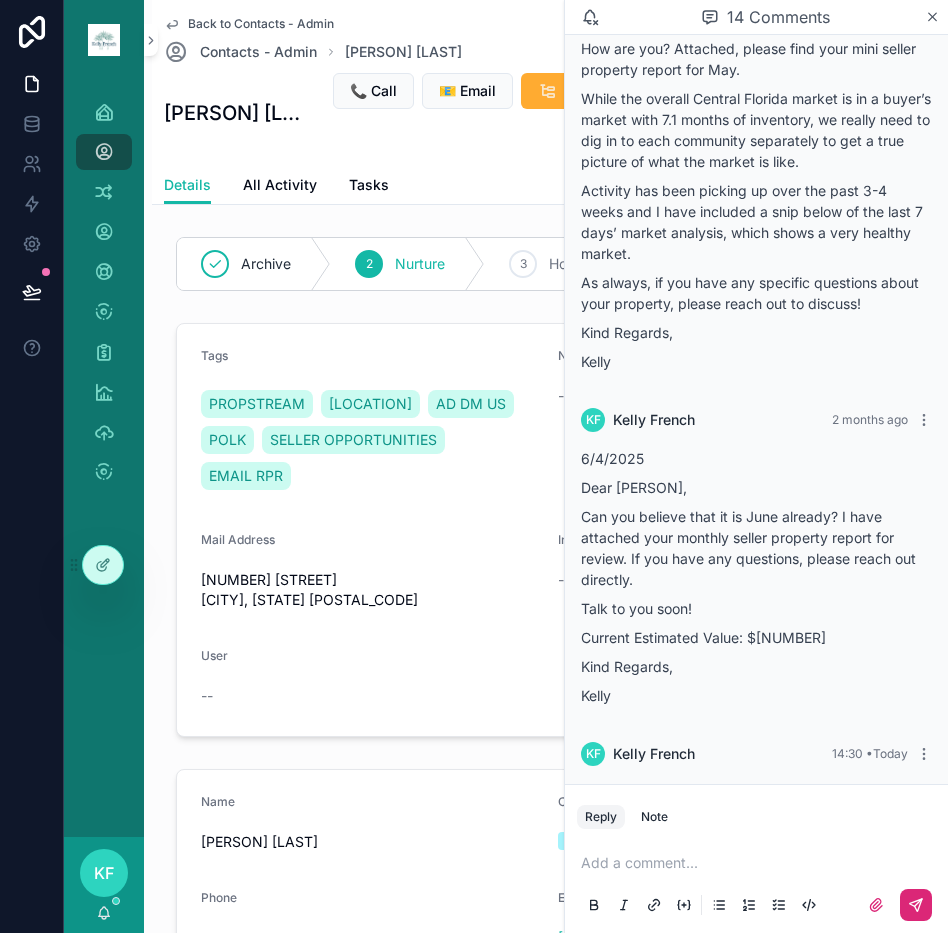 scroll, scrollTop: 0, scrollLeft: 0, axis: both 